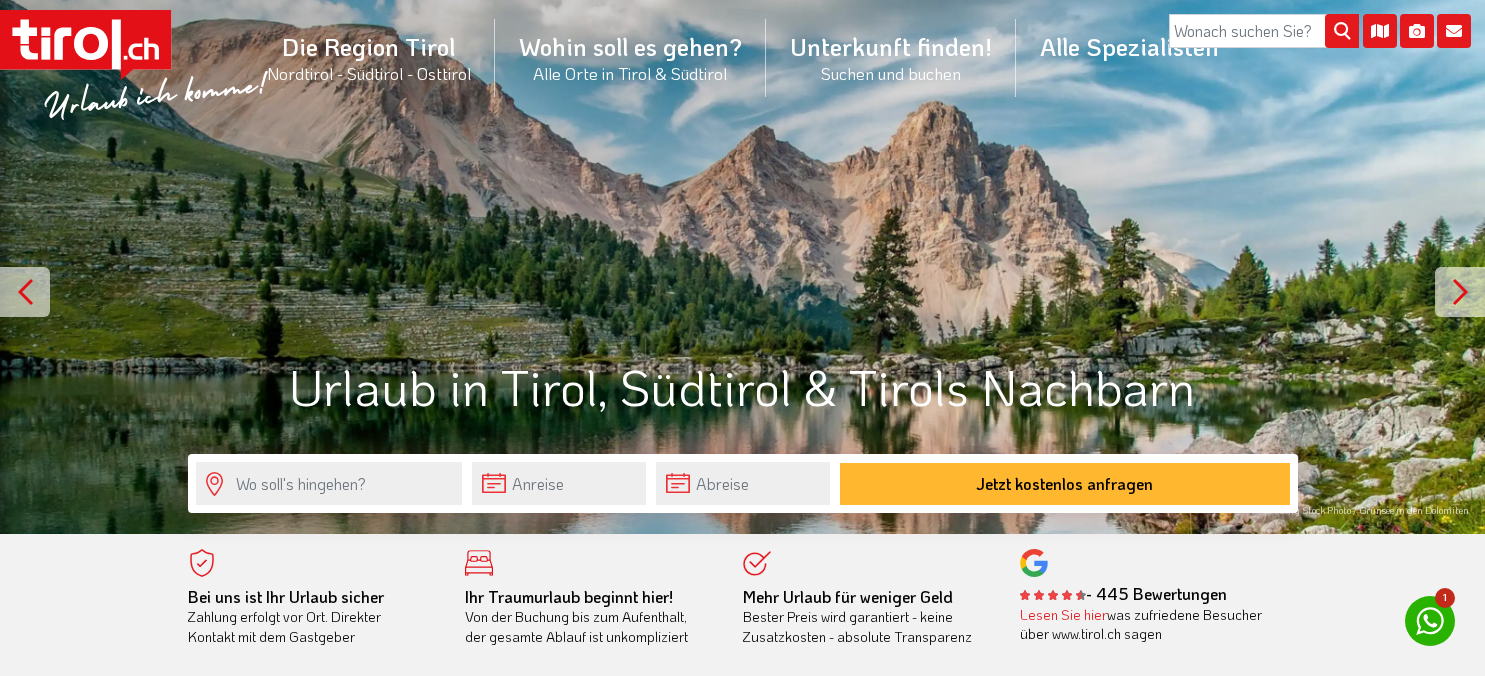 scroll, scrollTop: 0, scrollLeft: 0, axis: both 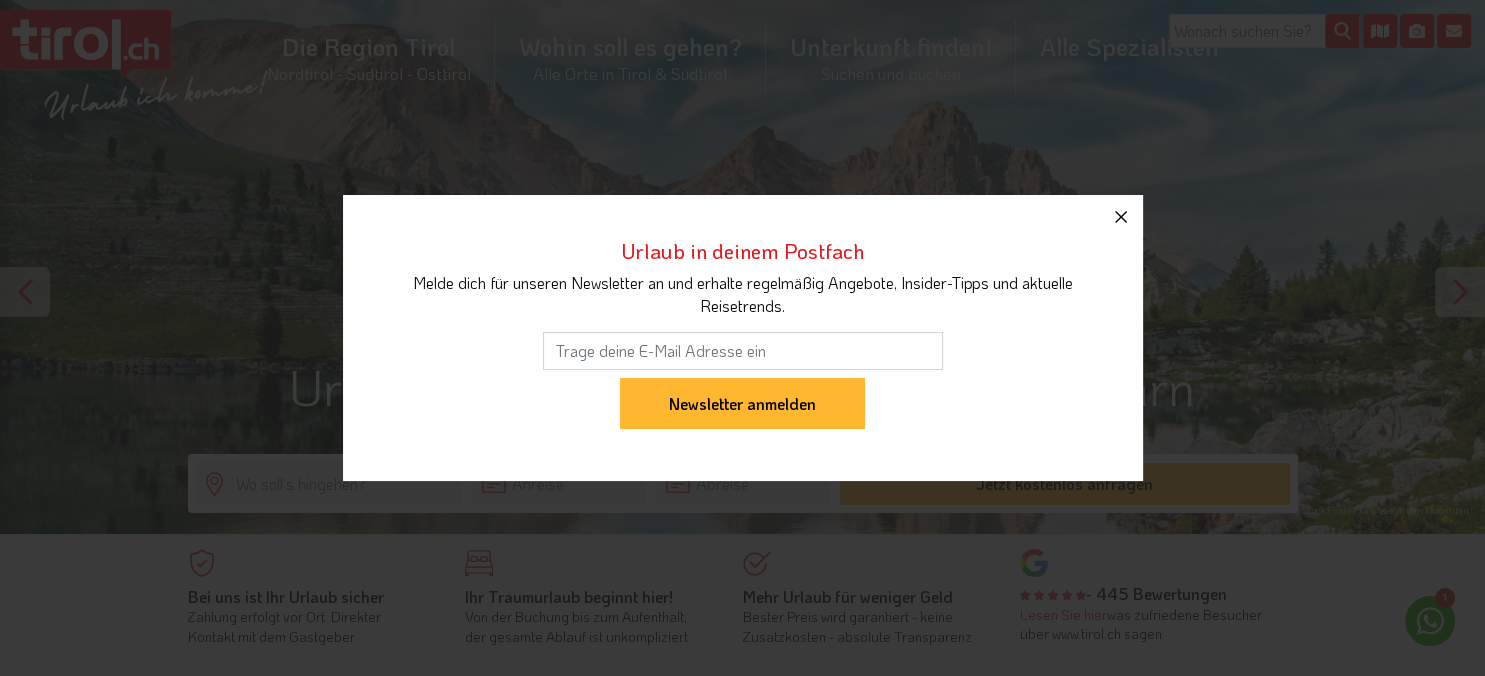 click 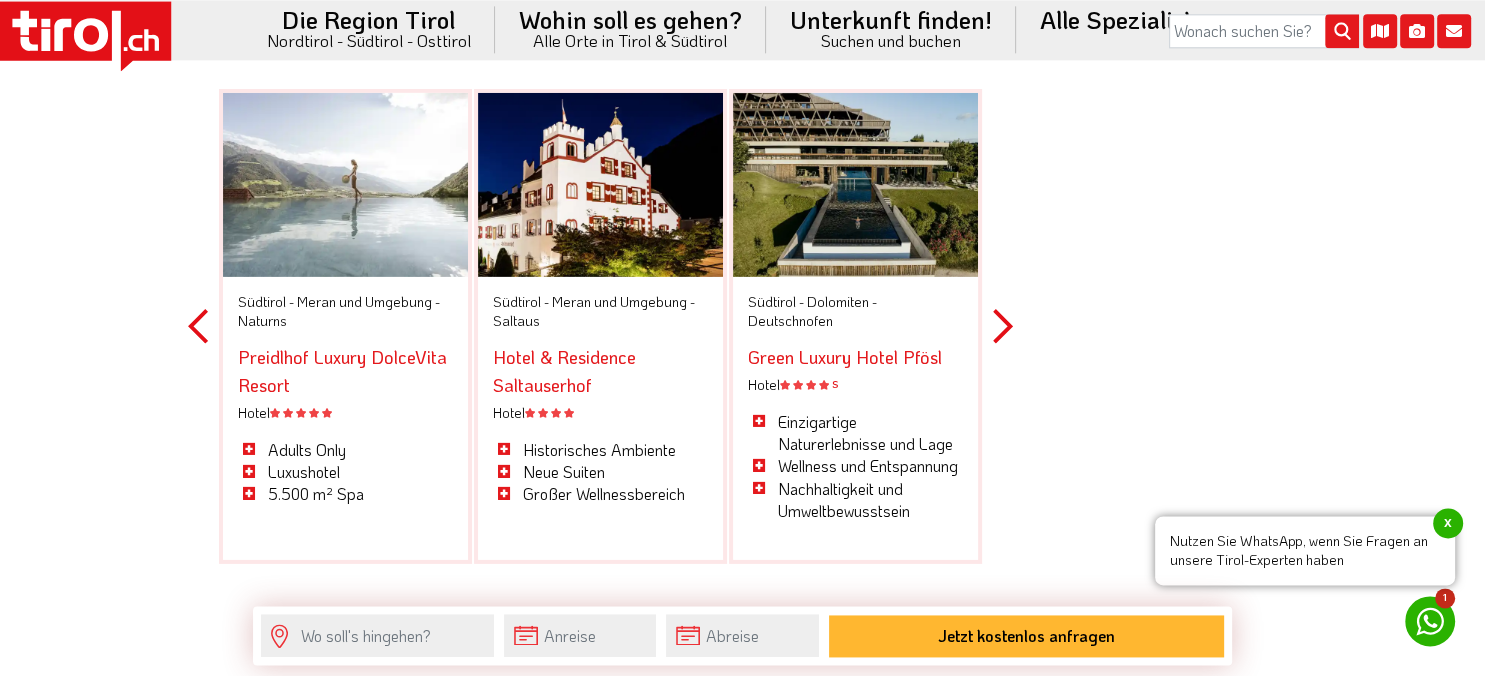 scroll, scrollTop: 6032, scrollLeft: 0, axis: vertical 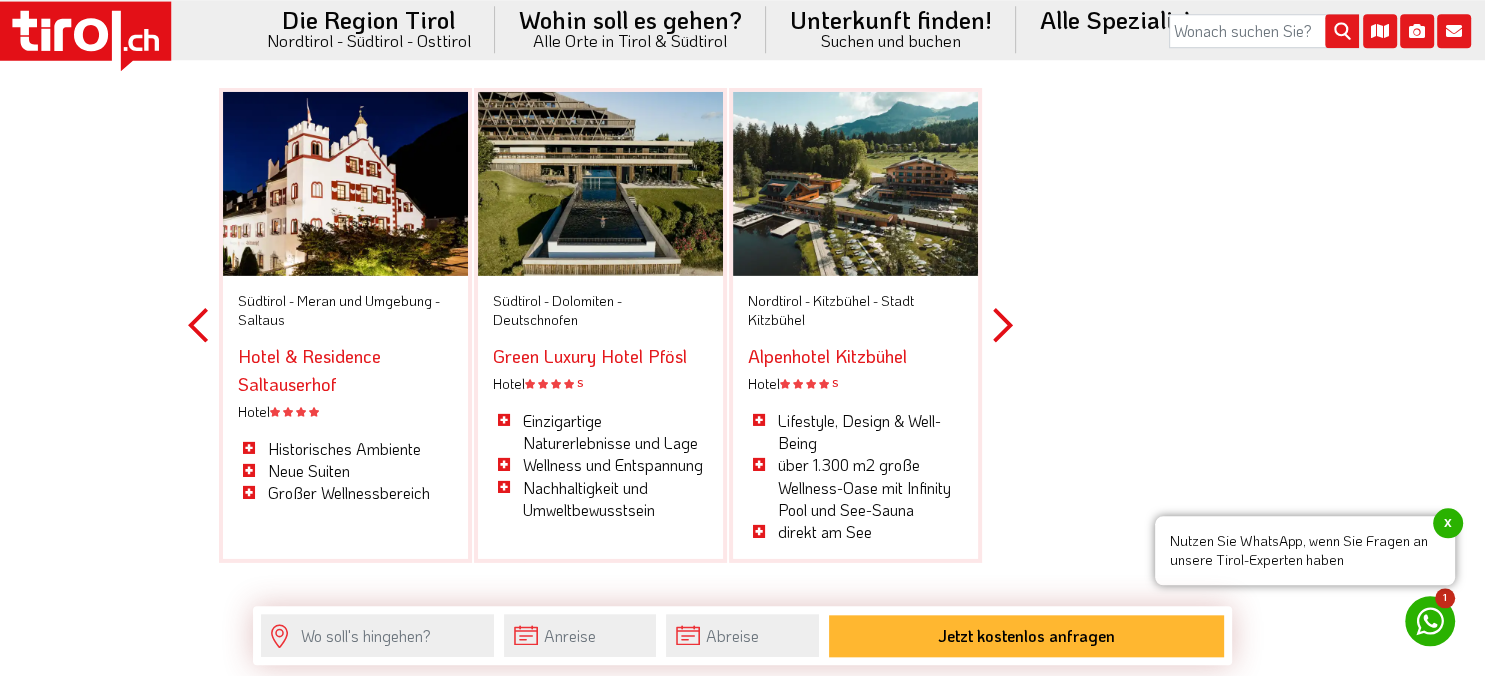 click on "Previous" at bounding box center (198, 325) 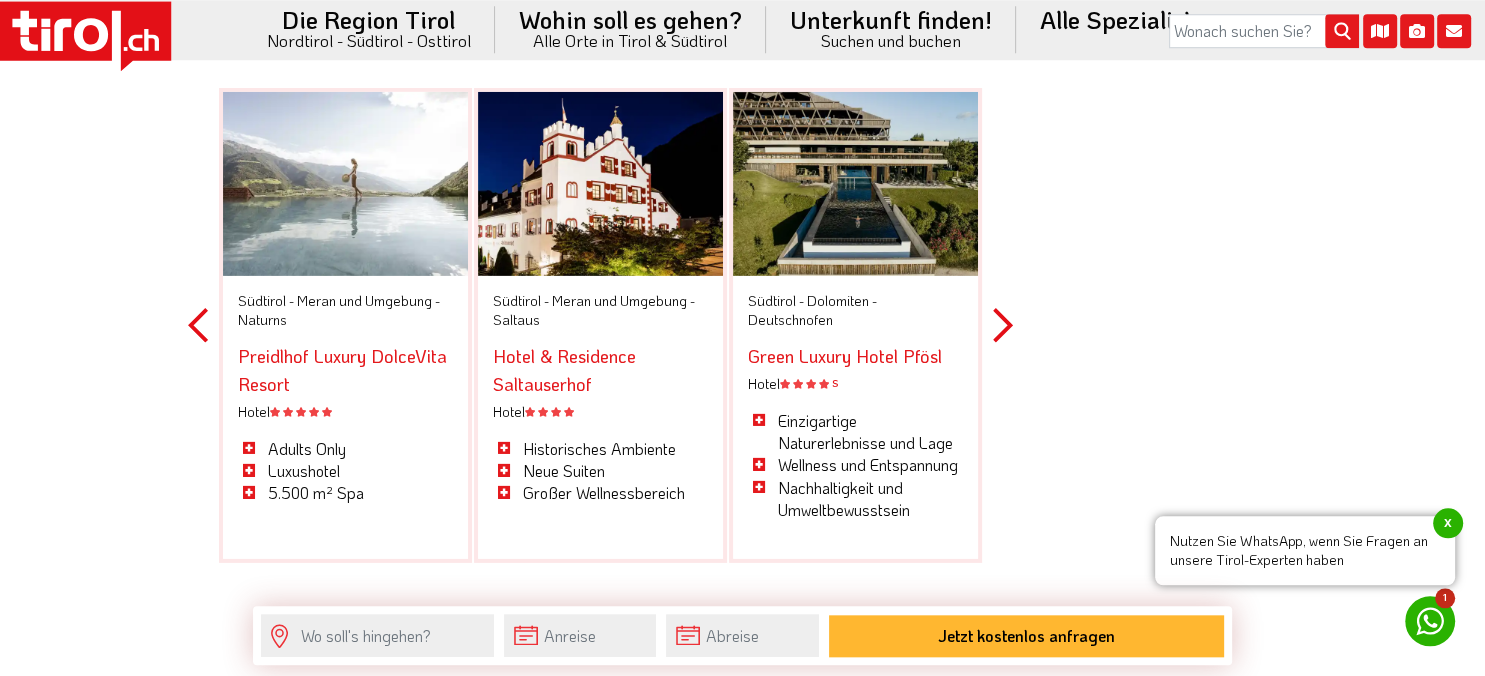 click on "Hotel & Residence Saltauserhof" at bounding box center [564, 370] 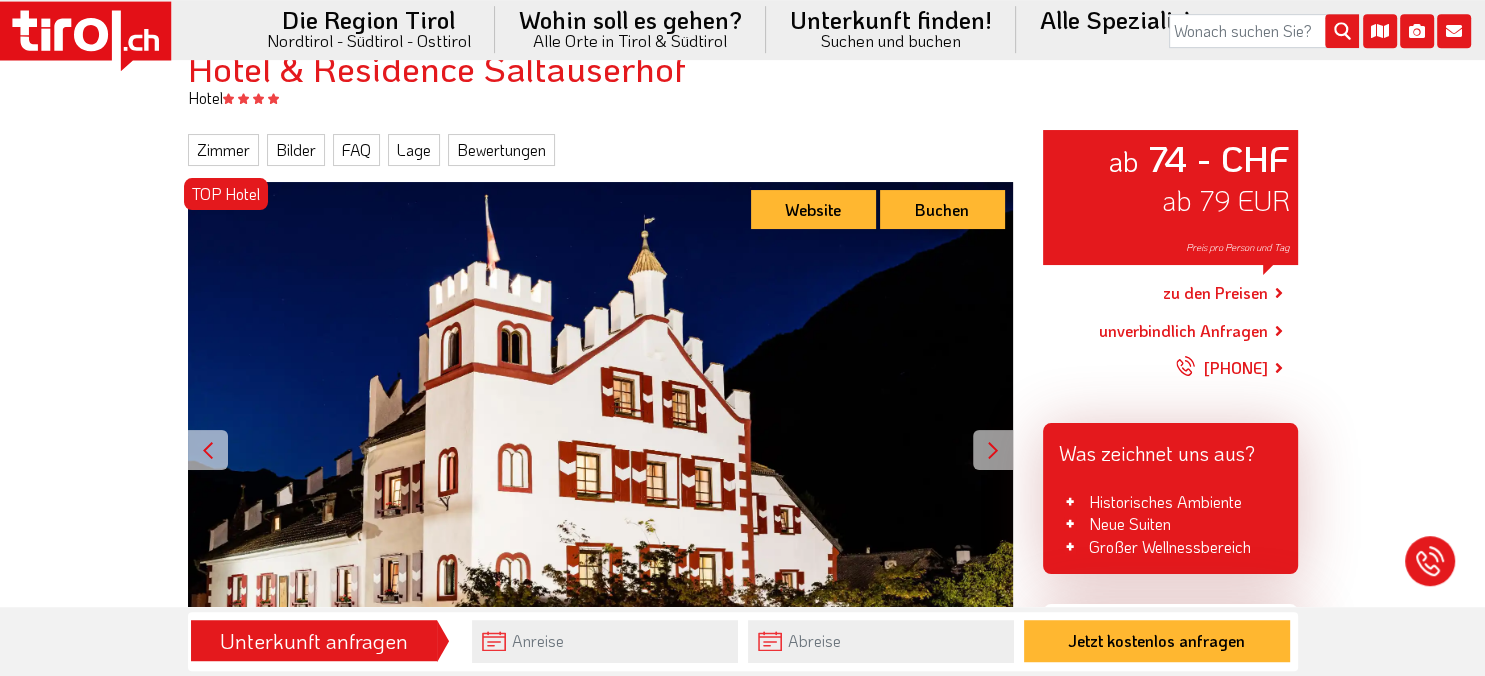 scroll, scrollTop: 284, scrollLeft: 0, axis: vertical 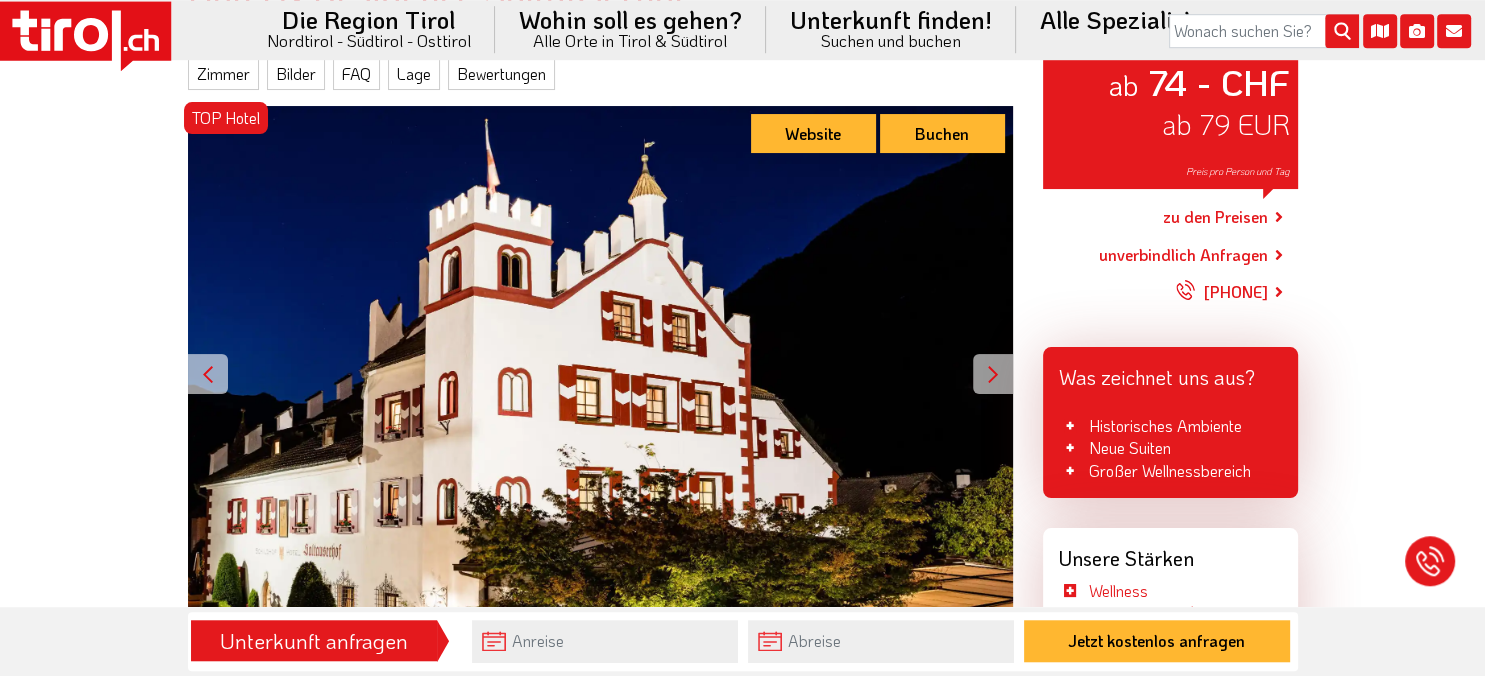 click at bounding box center (993, 374) 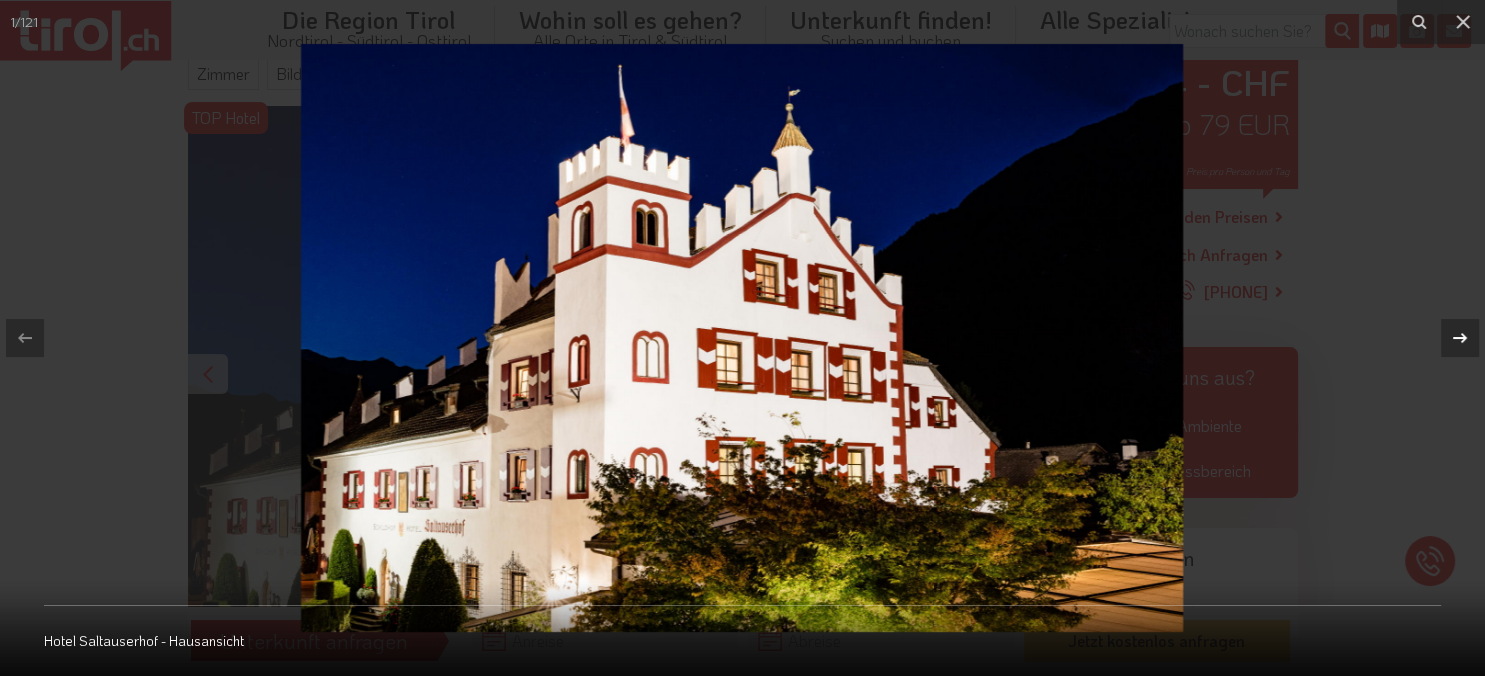 click at bounding box center [1460, 338] 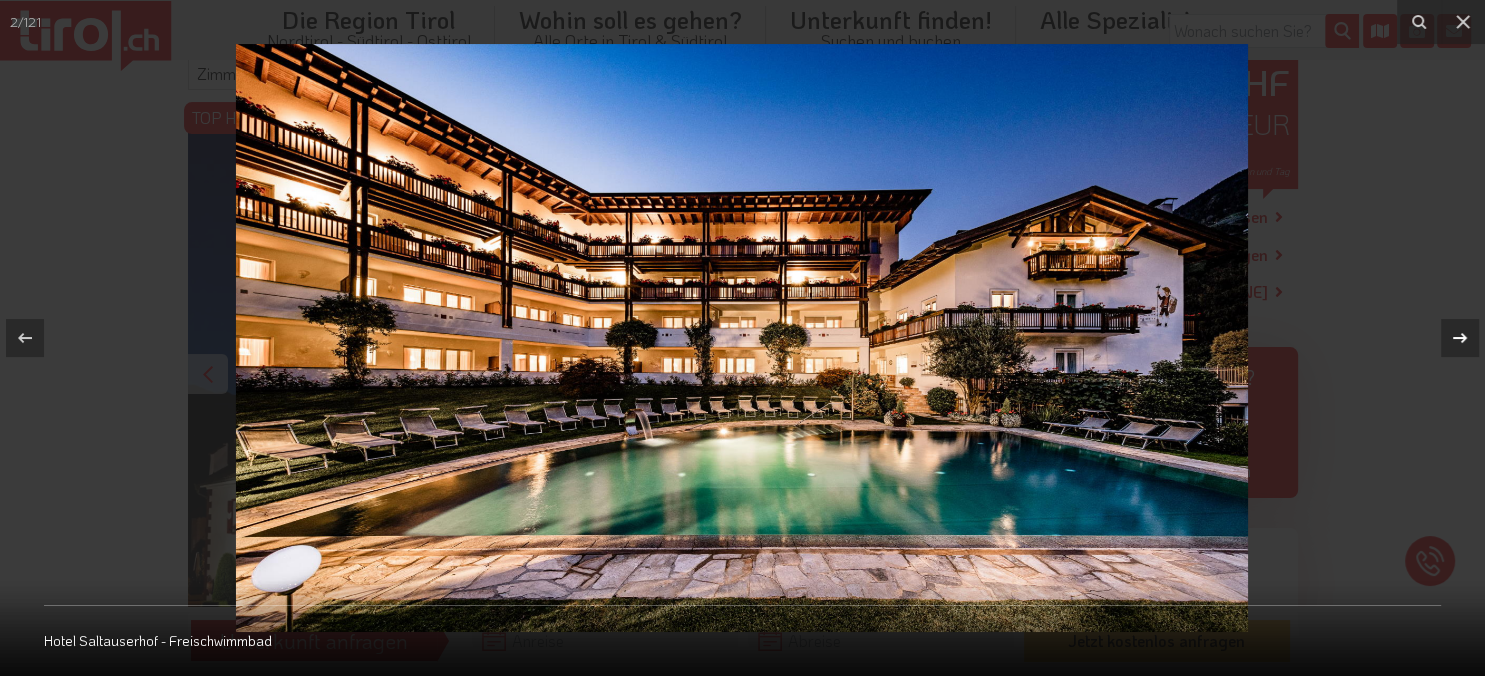 click at bounding box center [1460, 338] 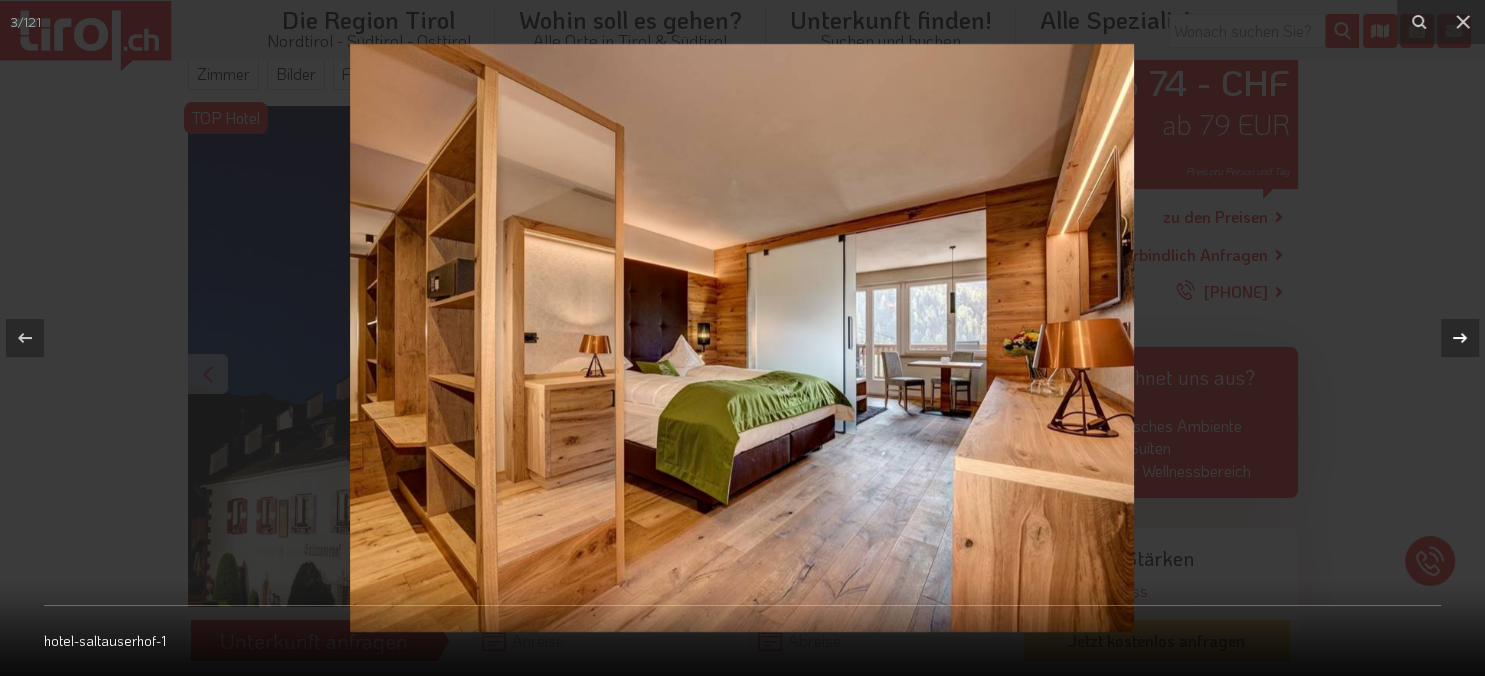 click 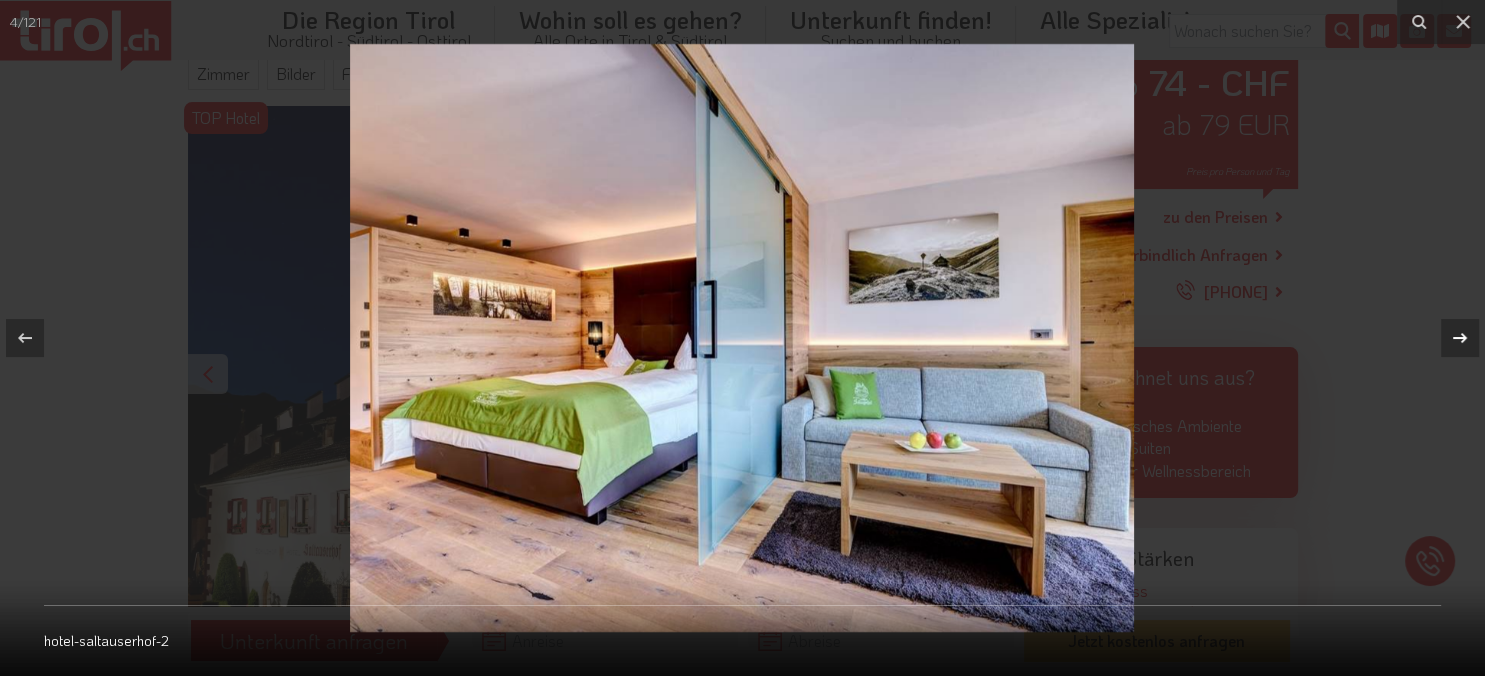 click 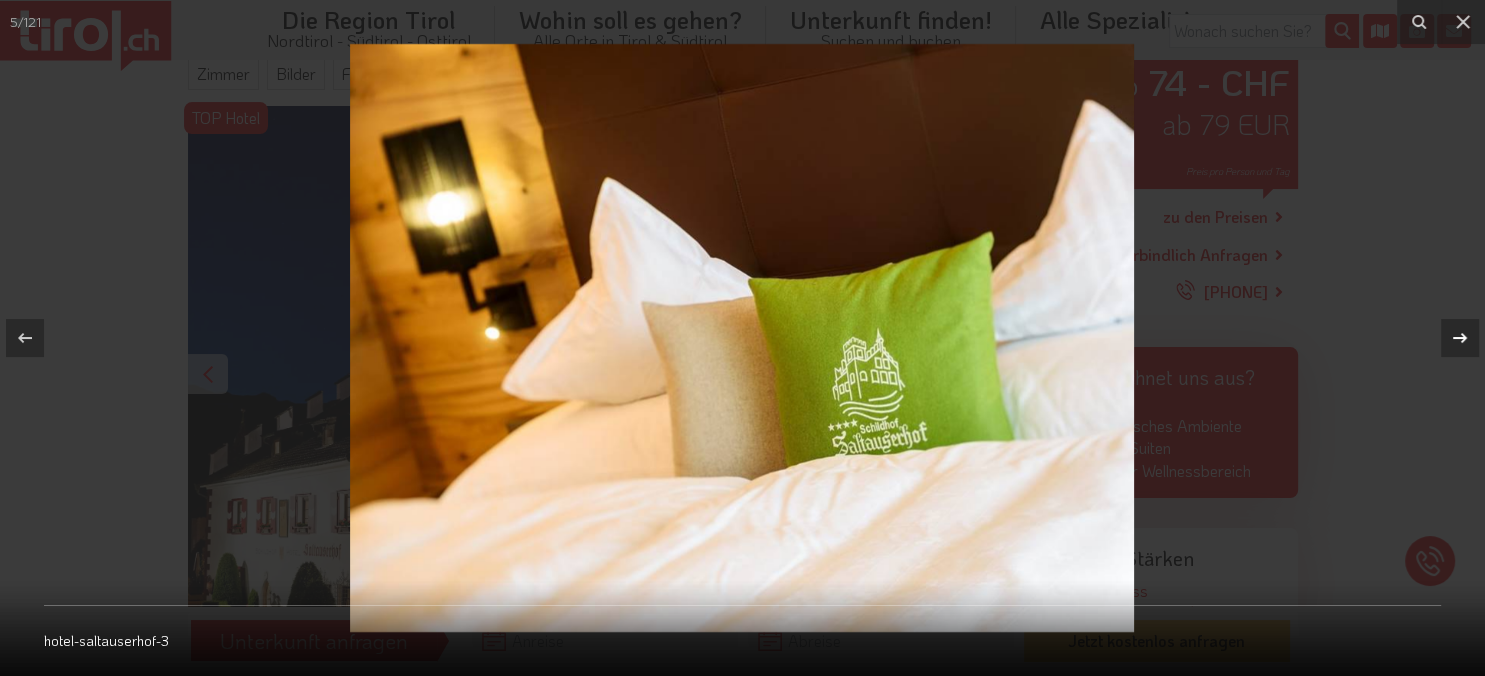 click 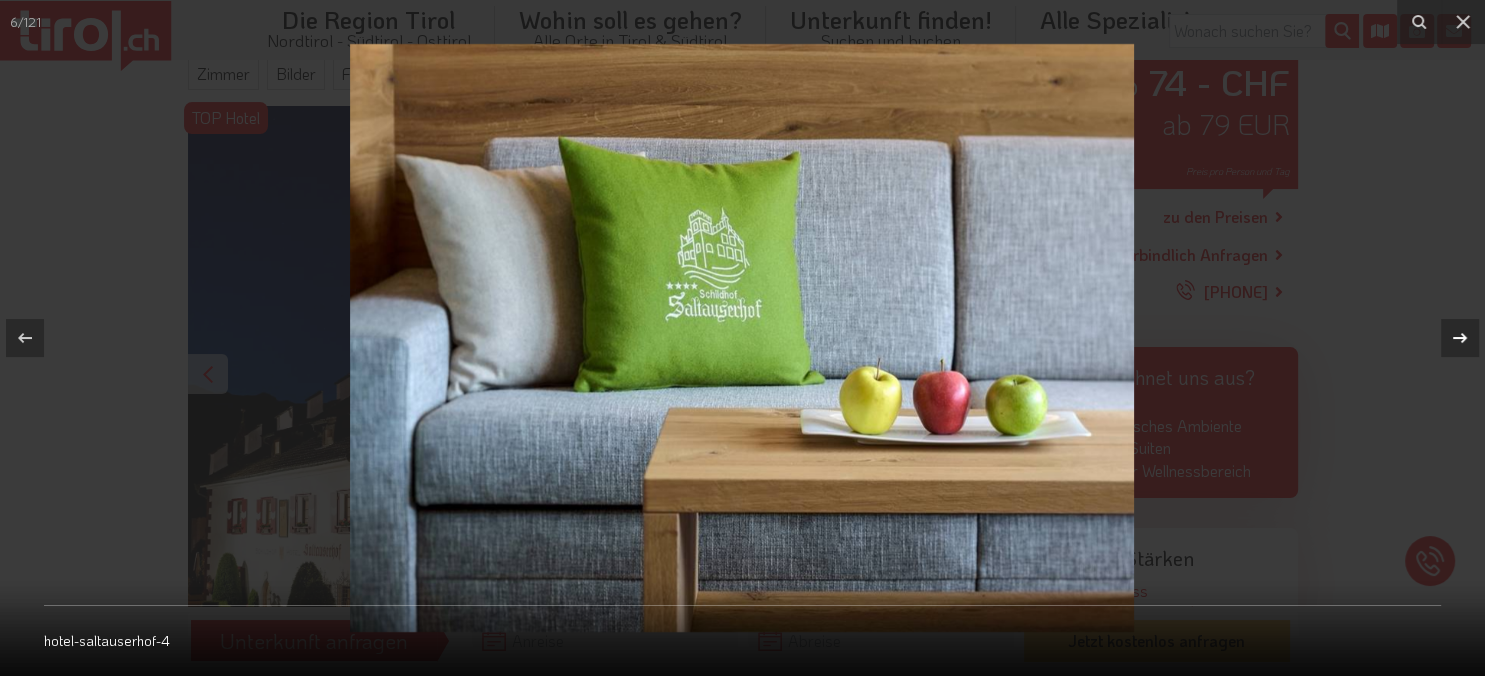 click 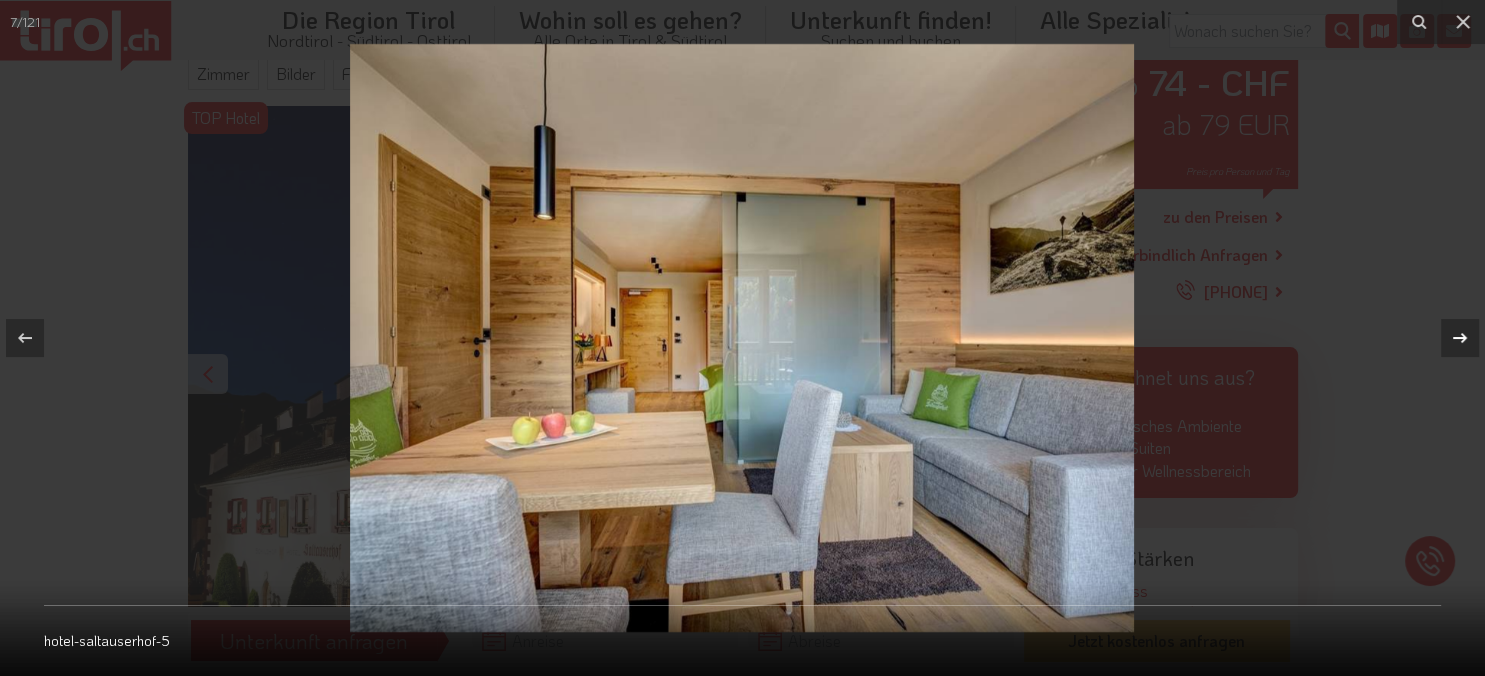 click 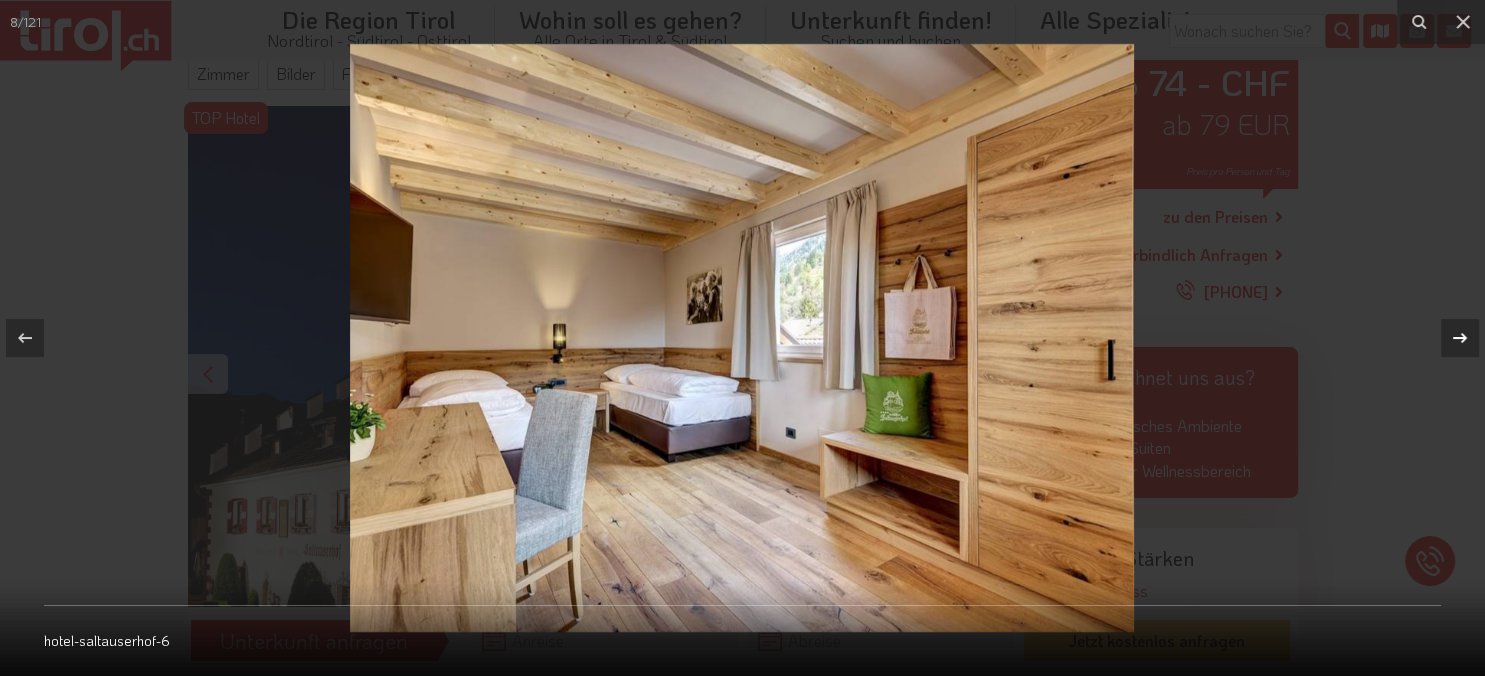 click 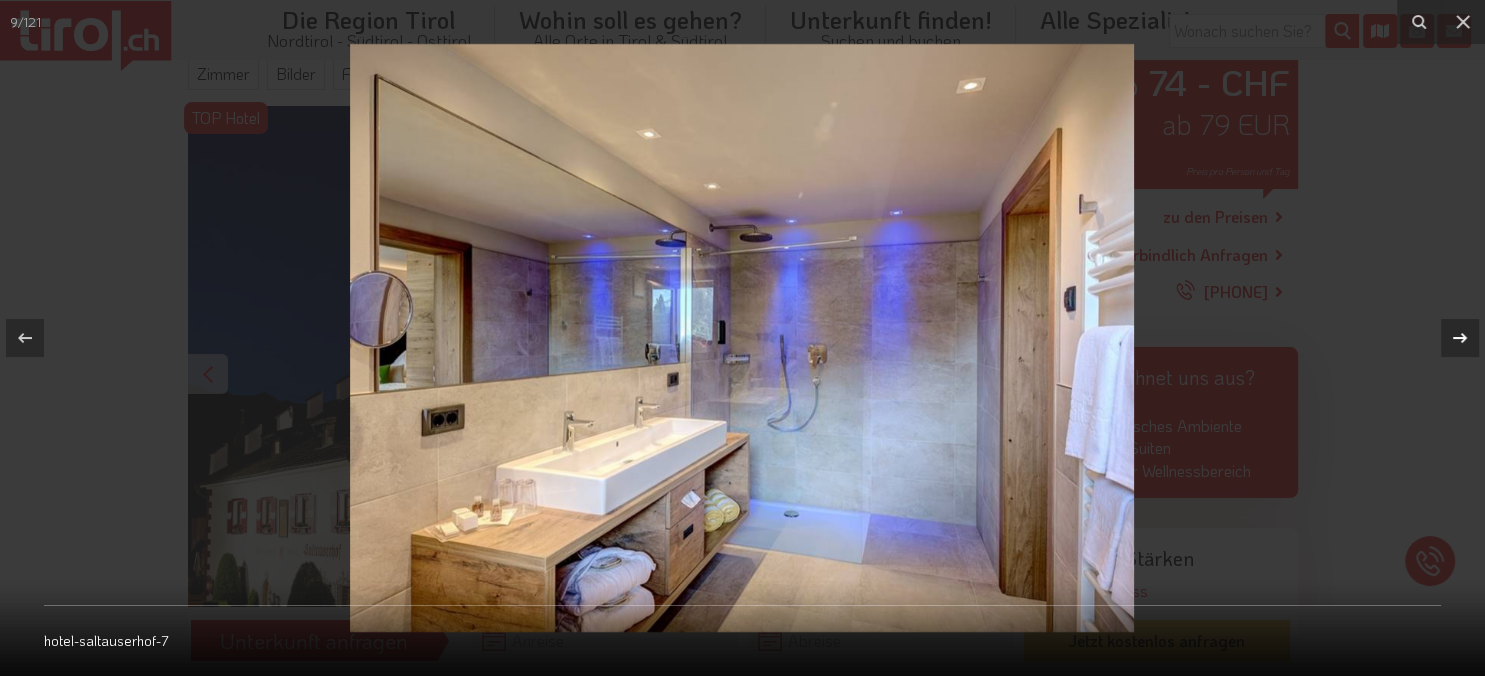 click 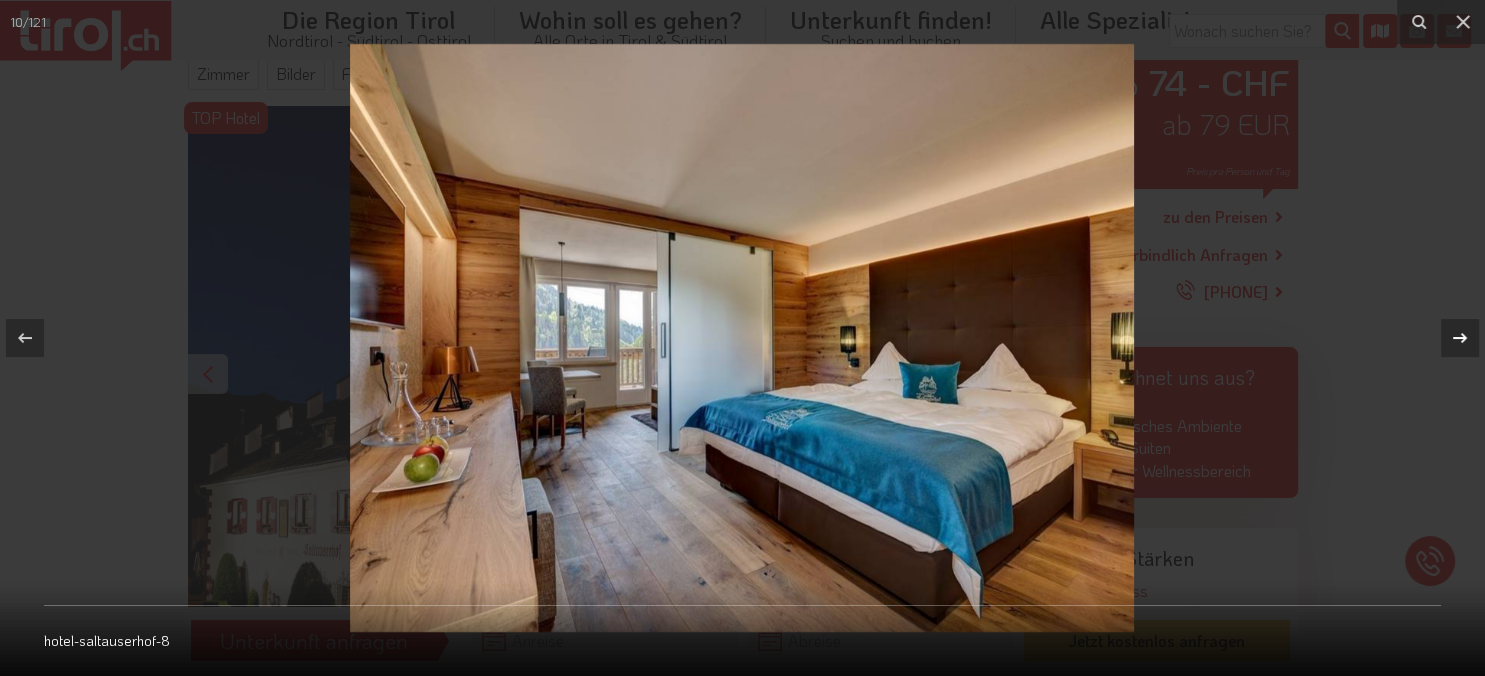 click 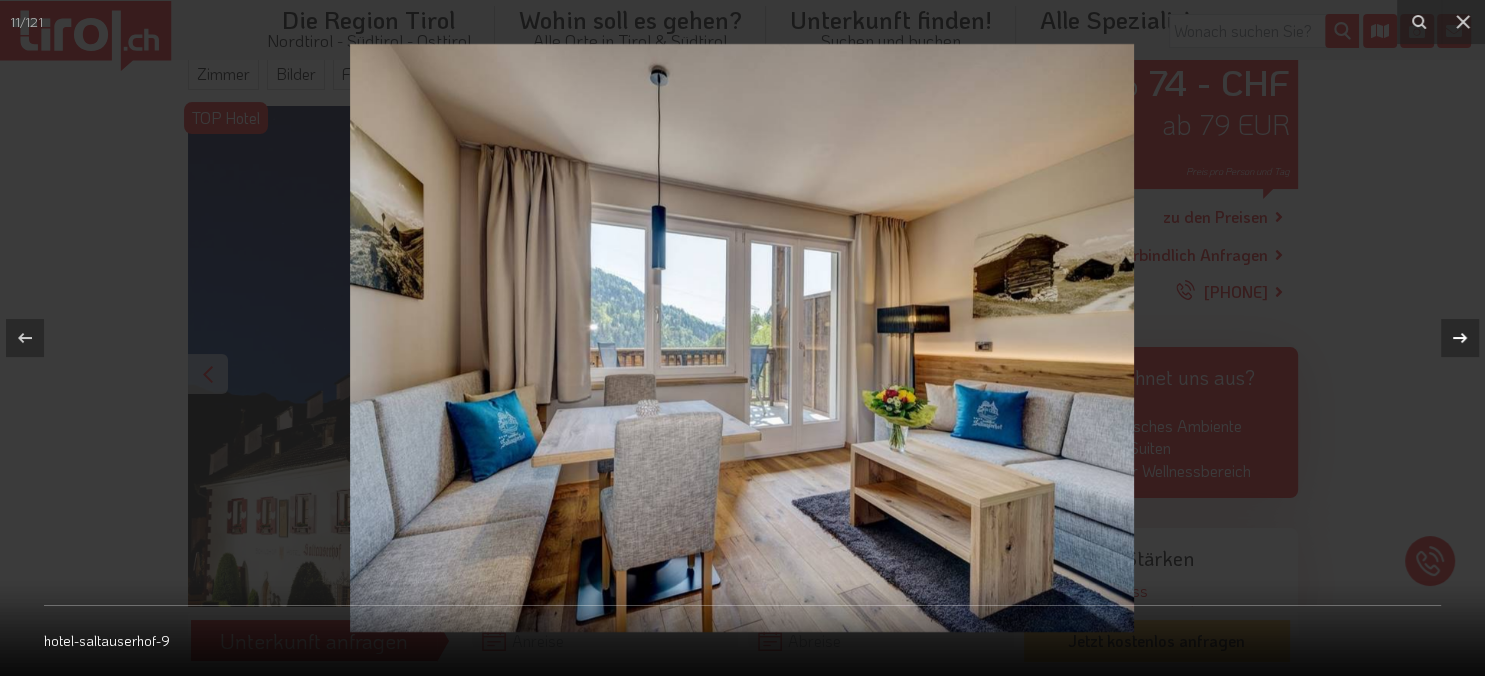 click 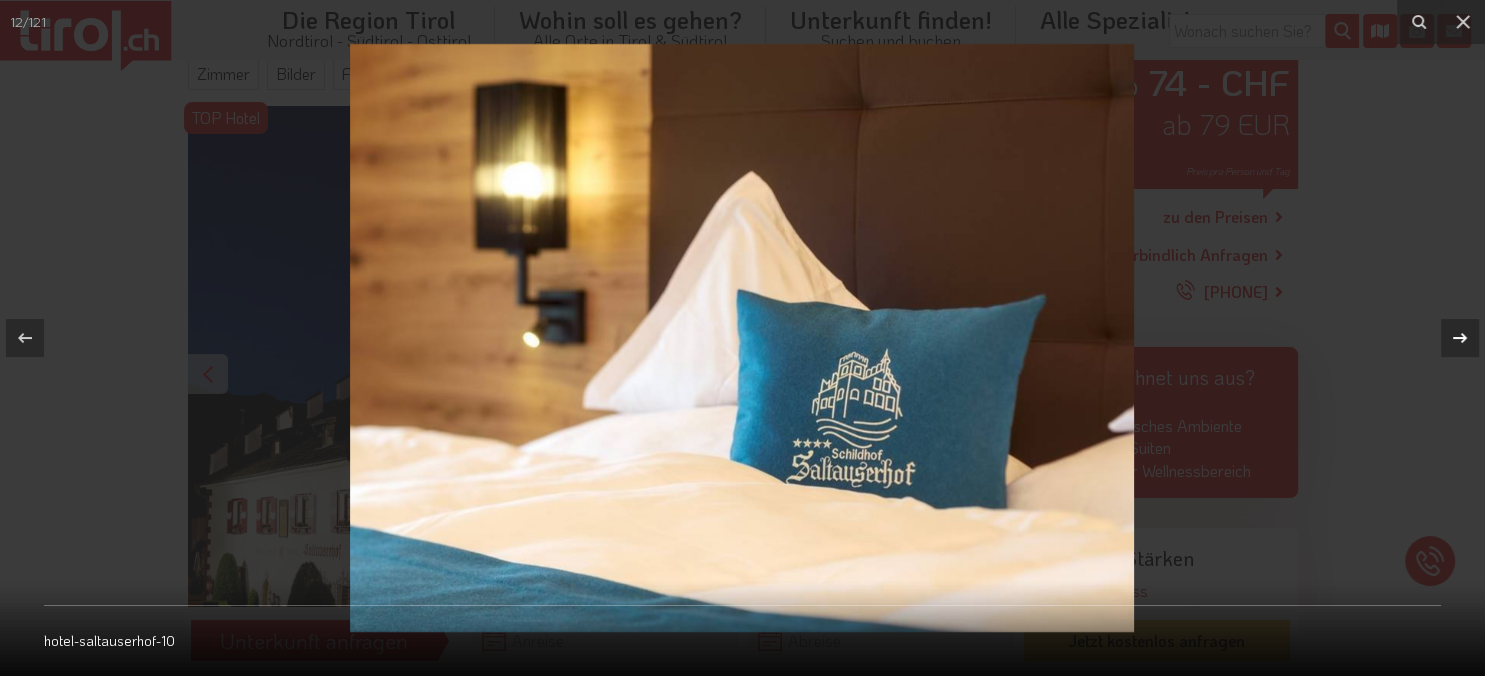 click 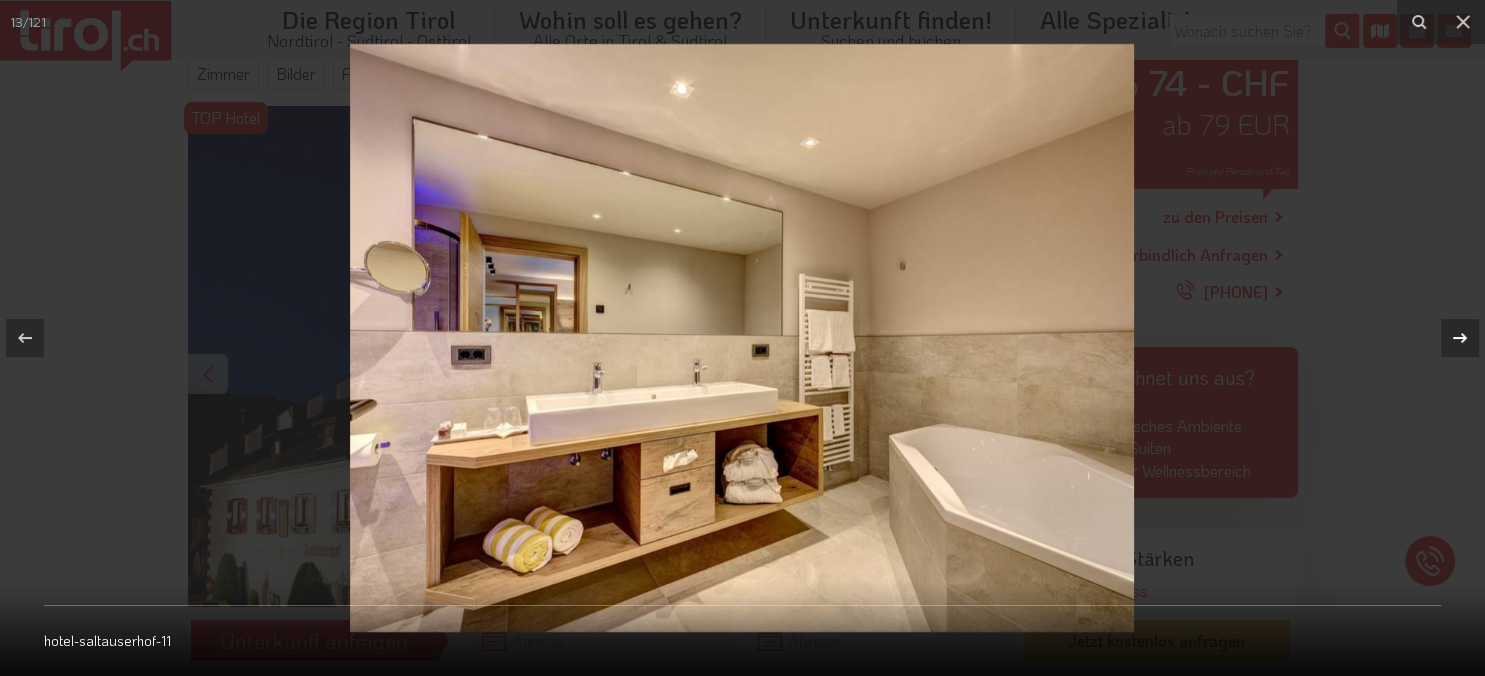 click 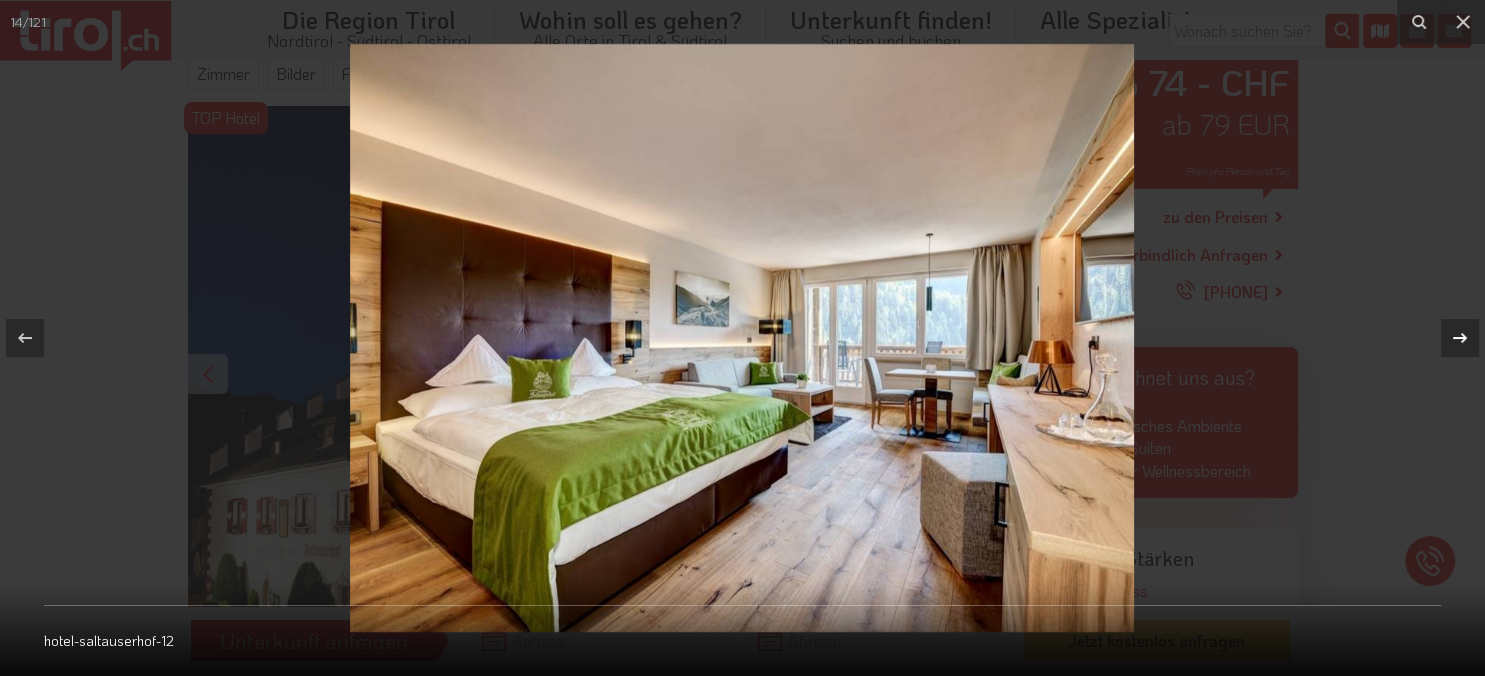 click 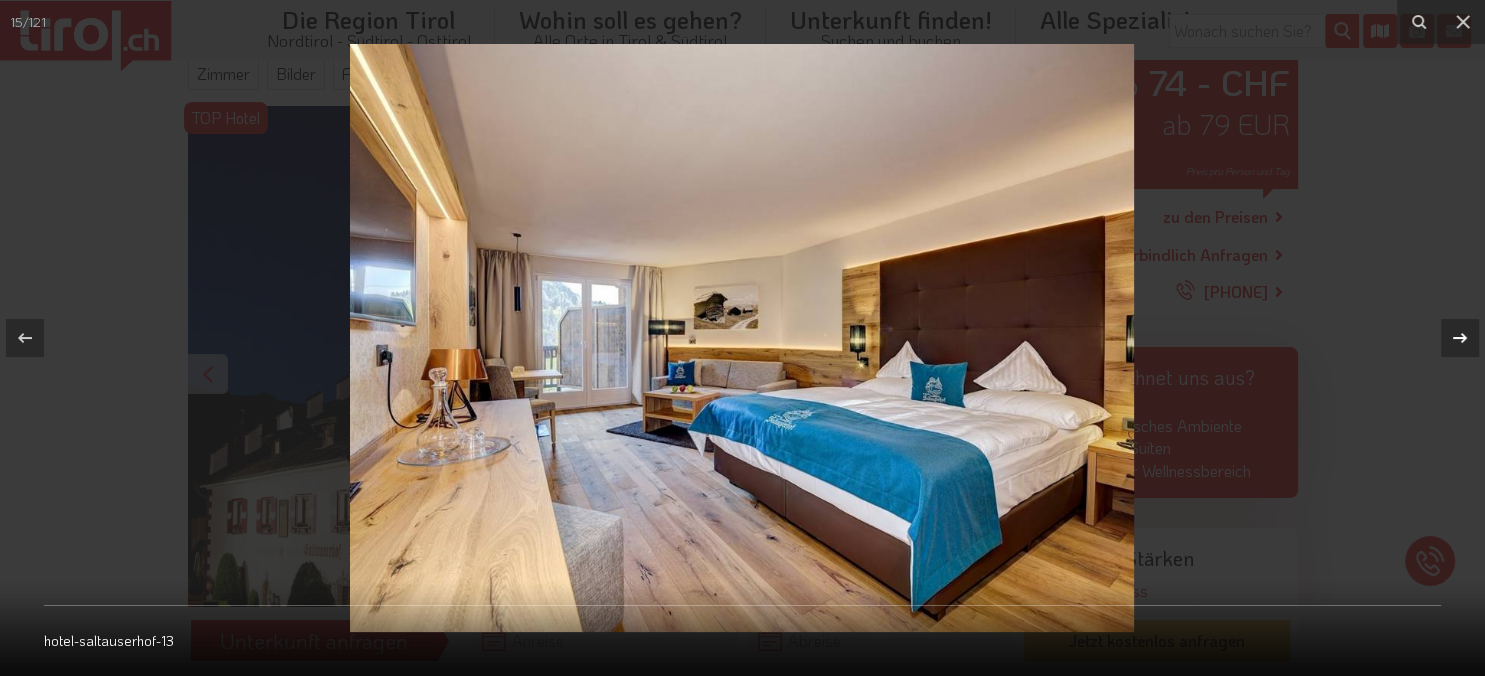 click 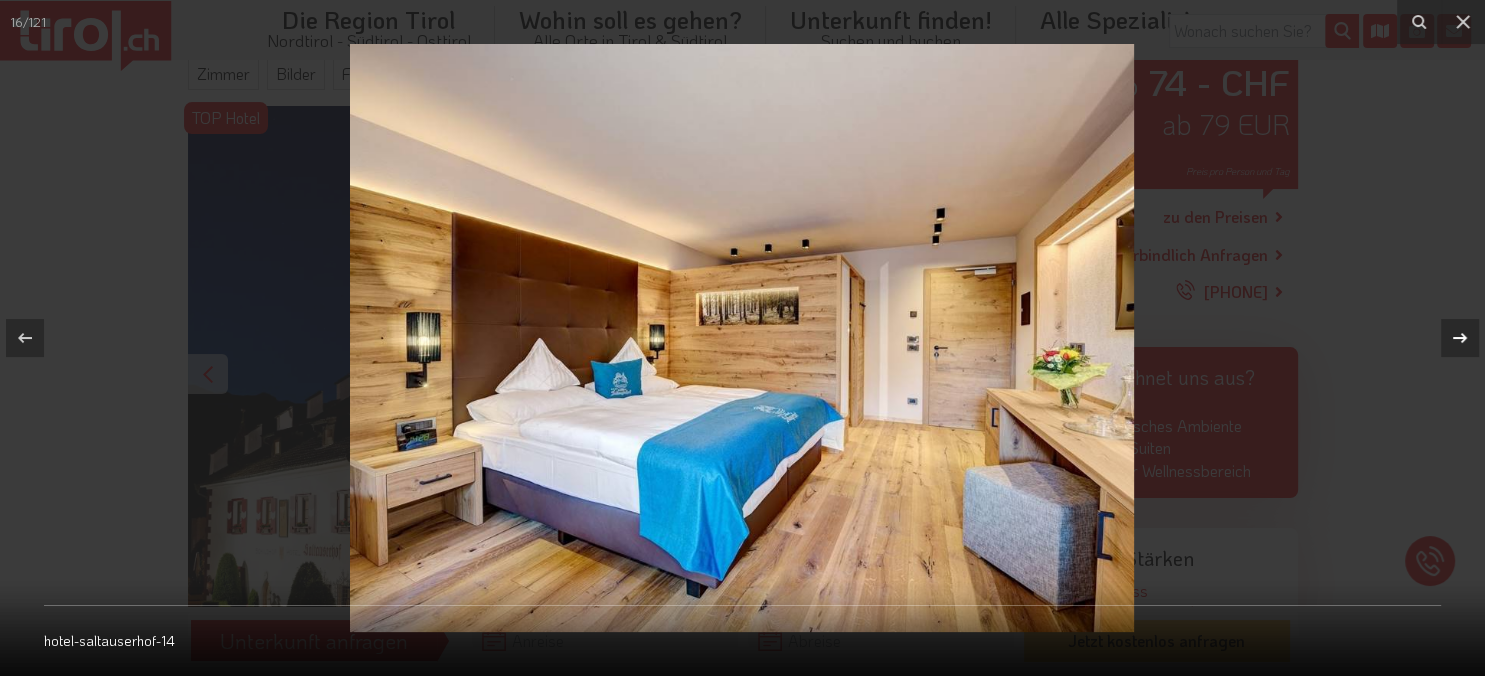 click 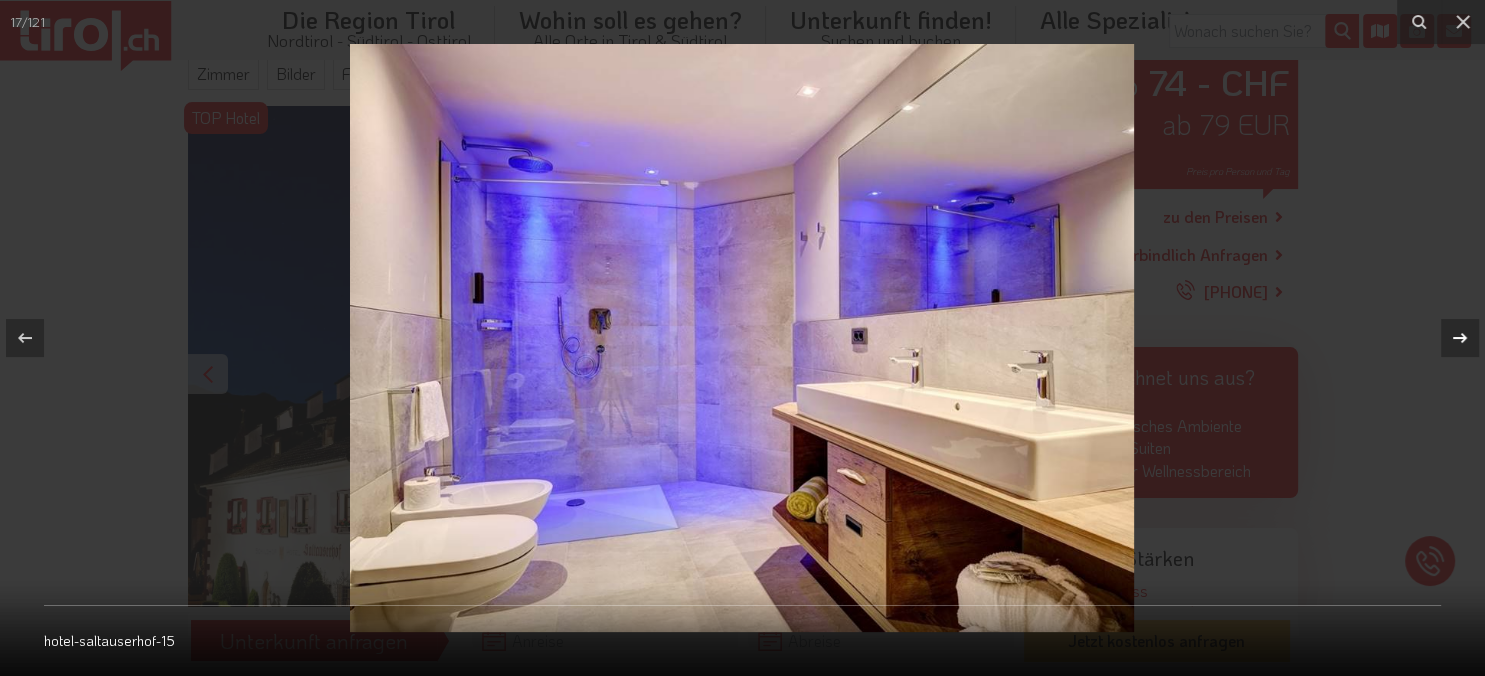 click 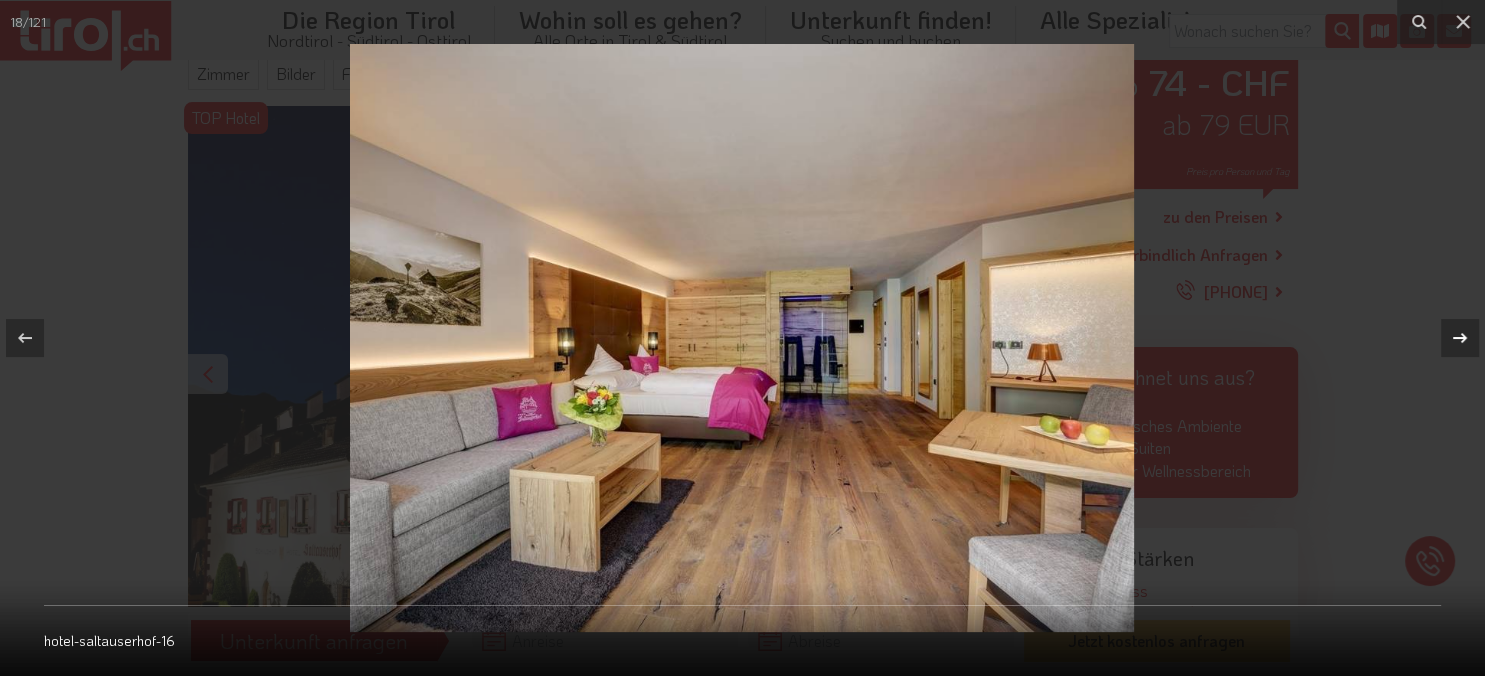 click 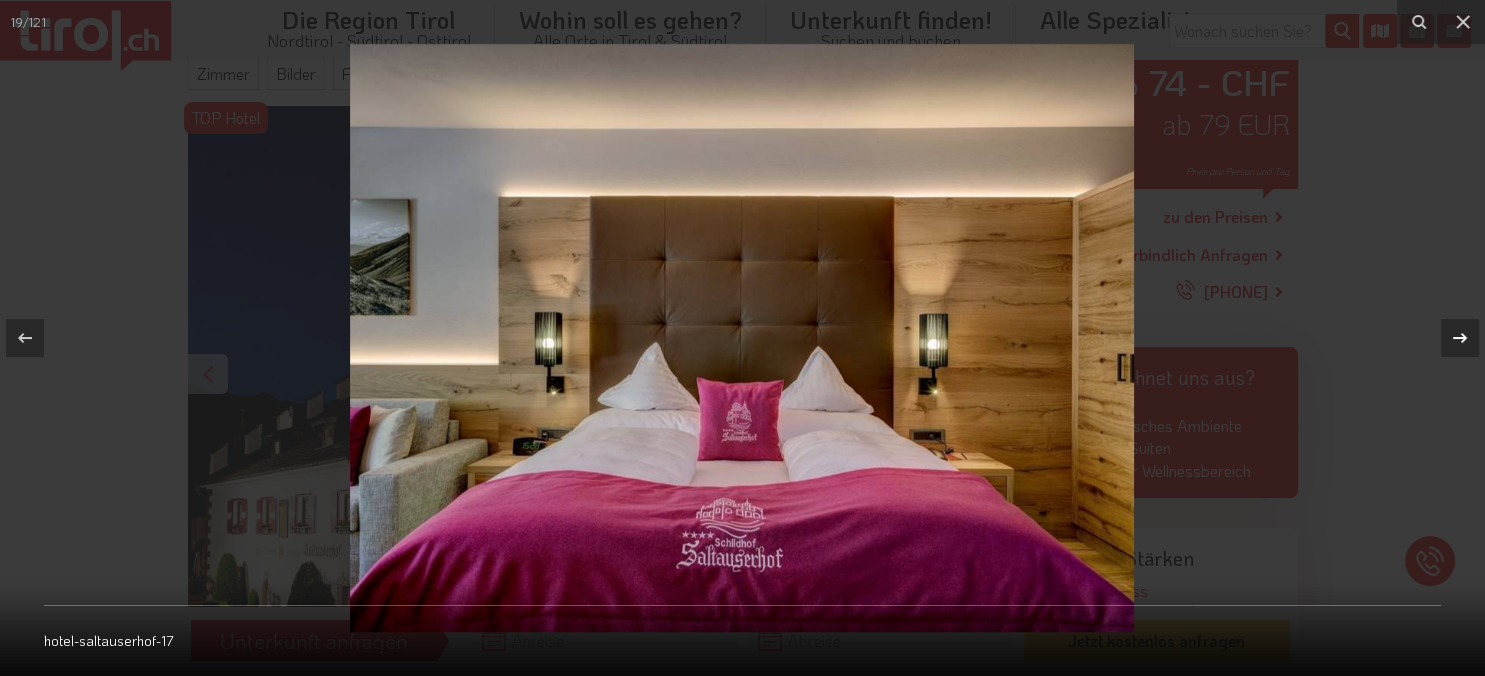 click 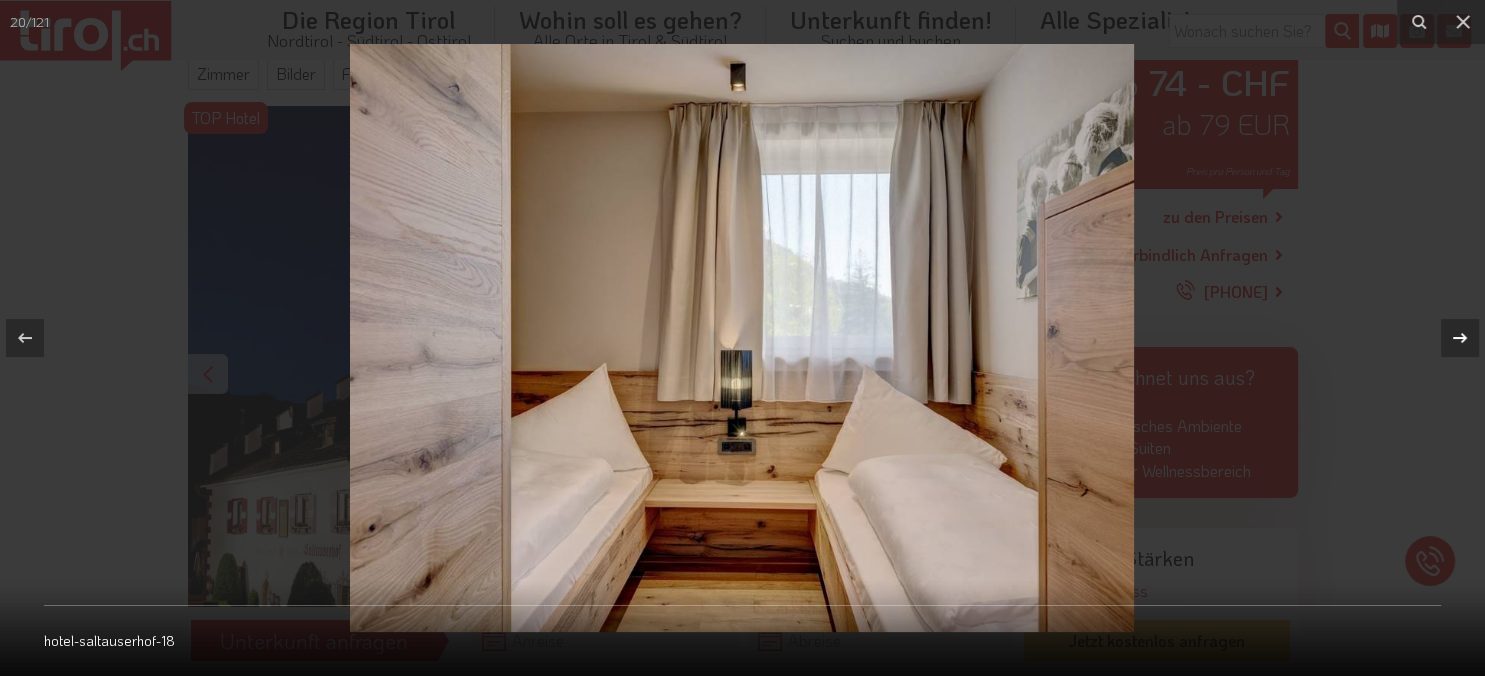 click 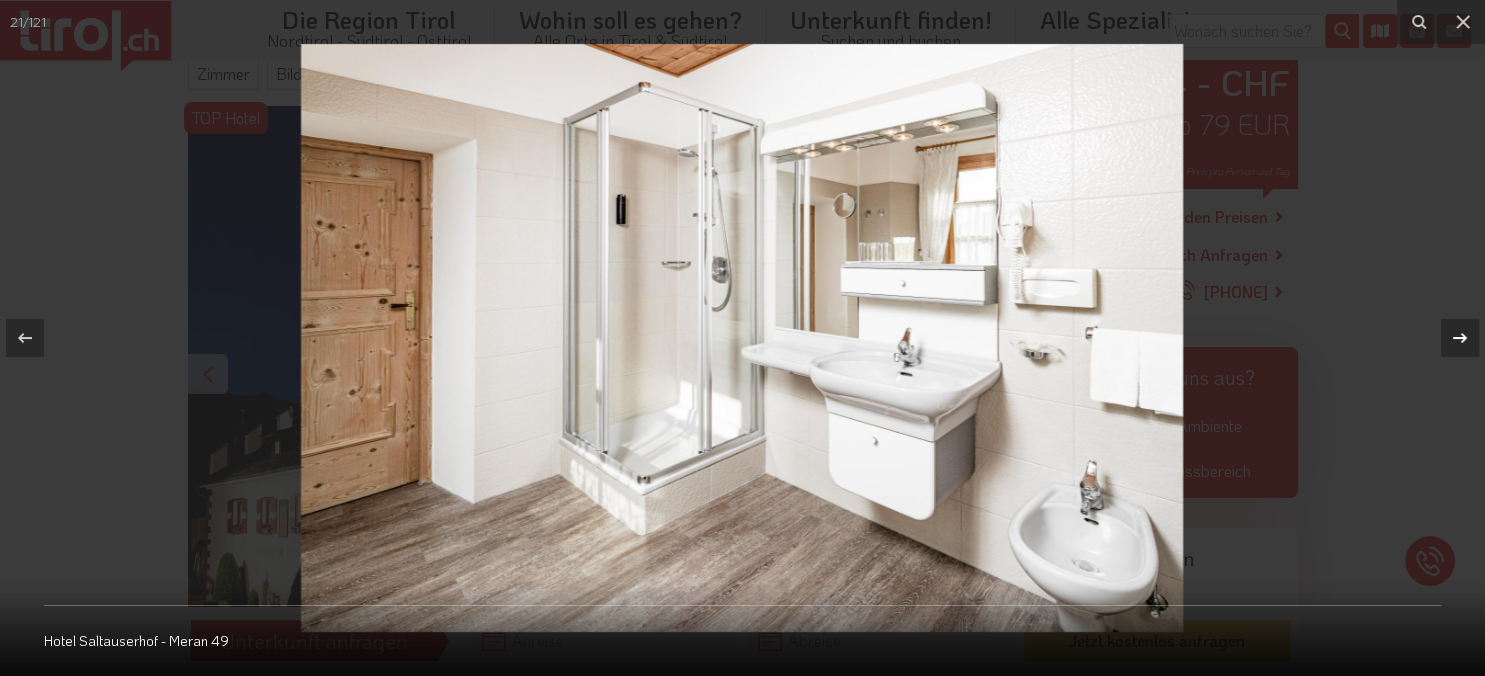 click 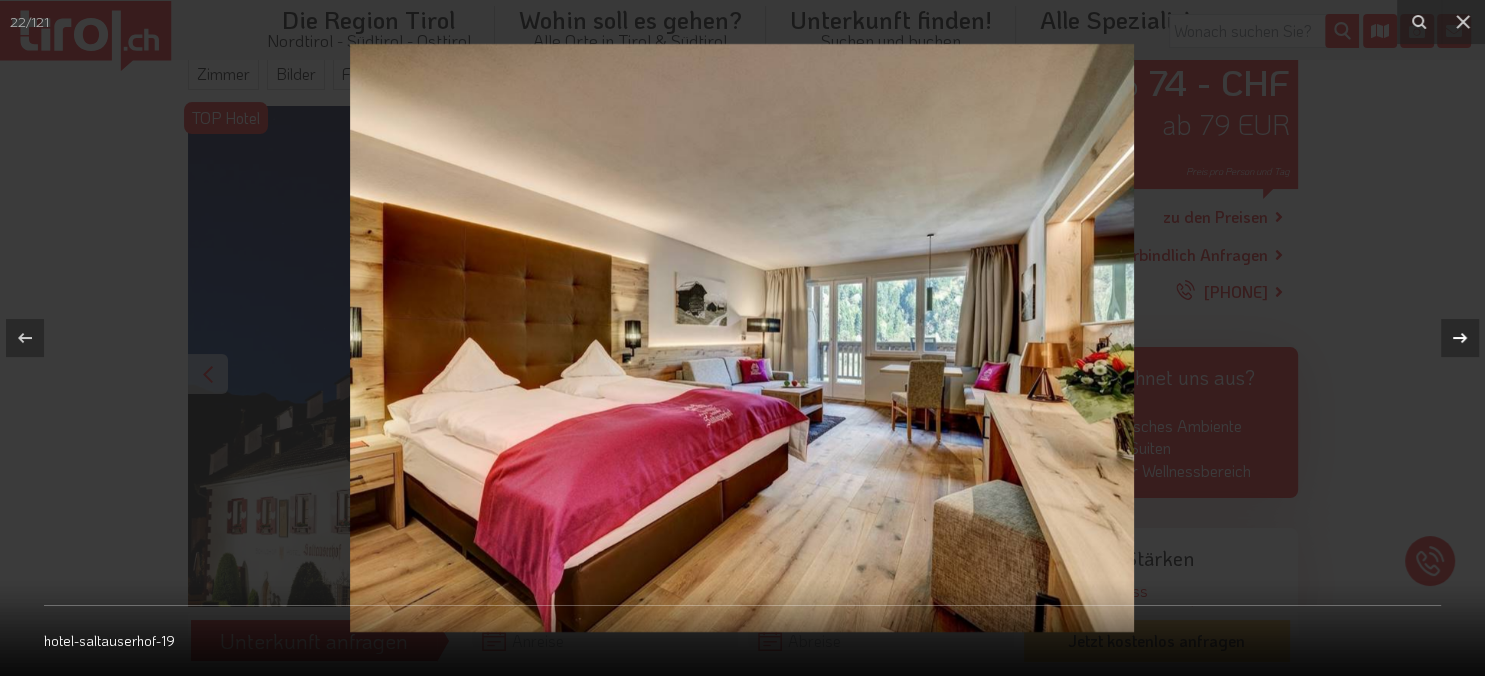 click 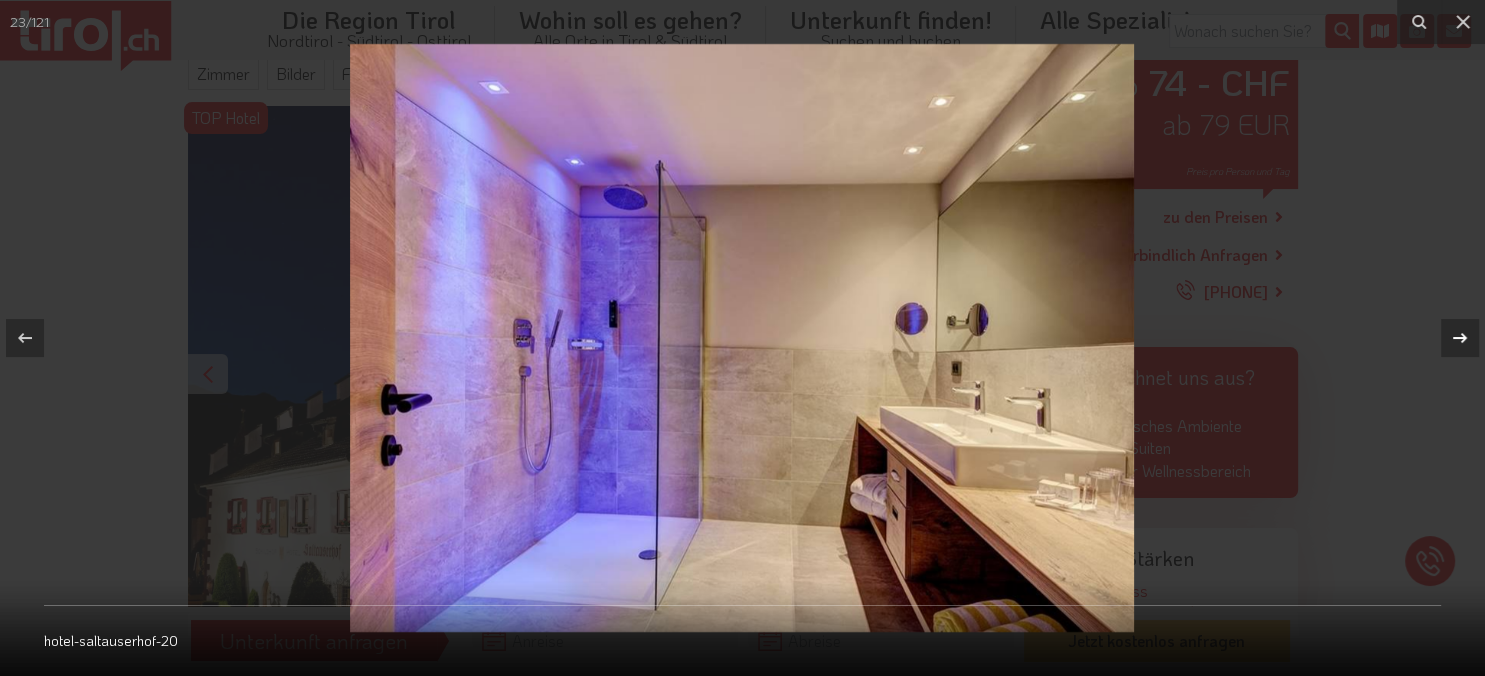 click 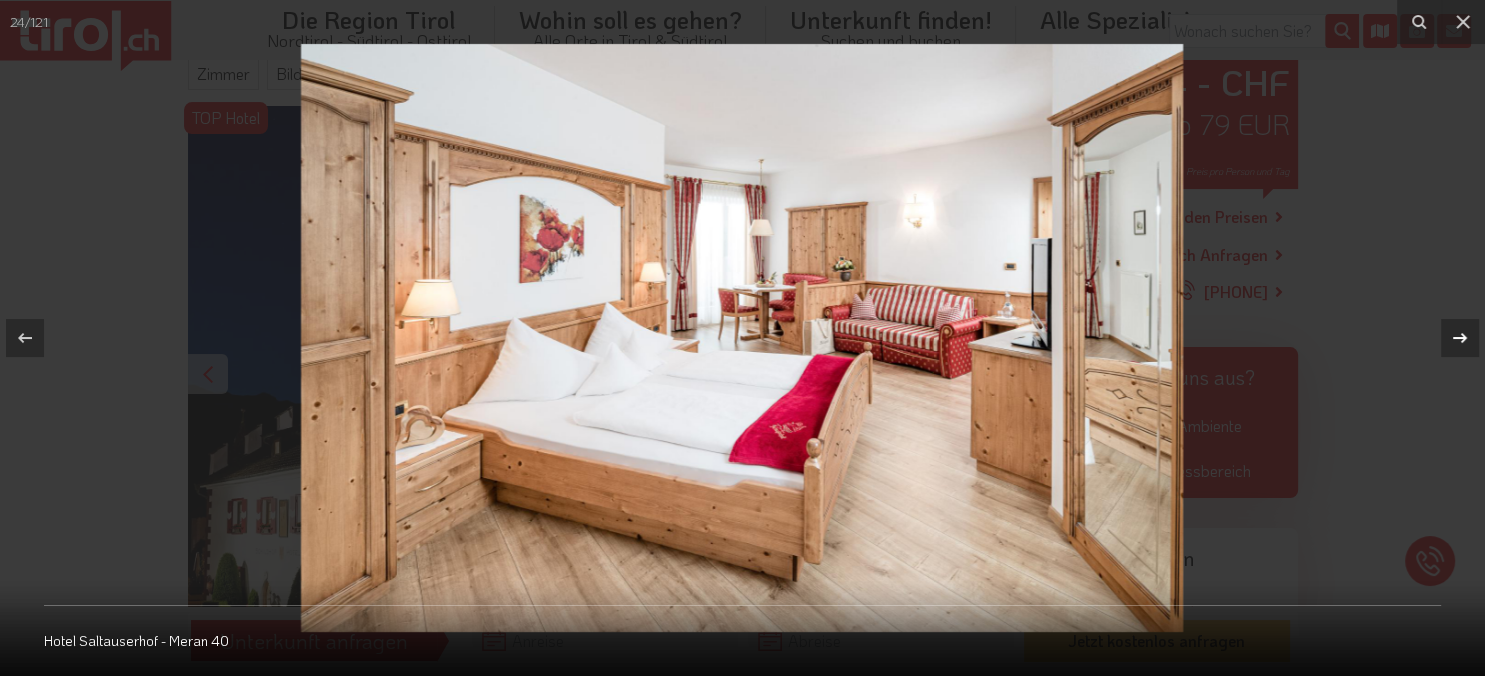 click 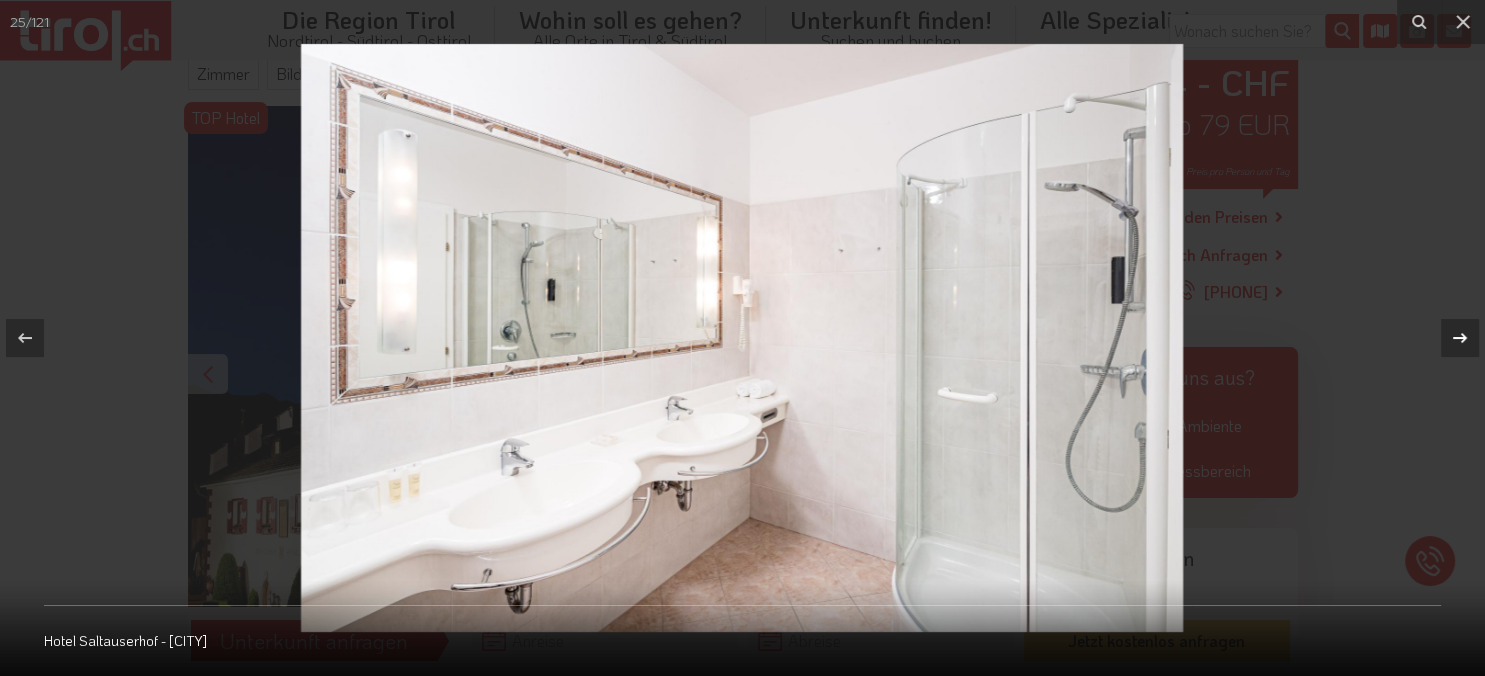 click 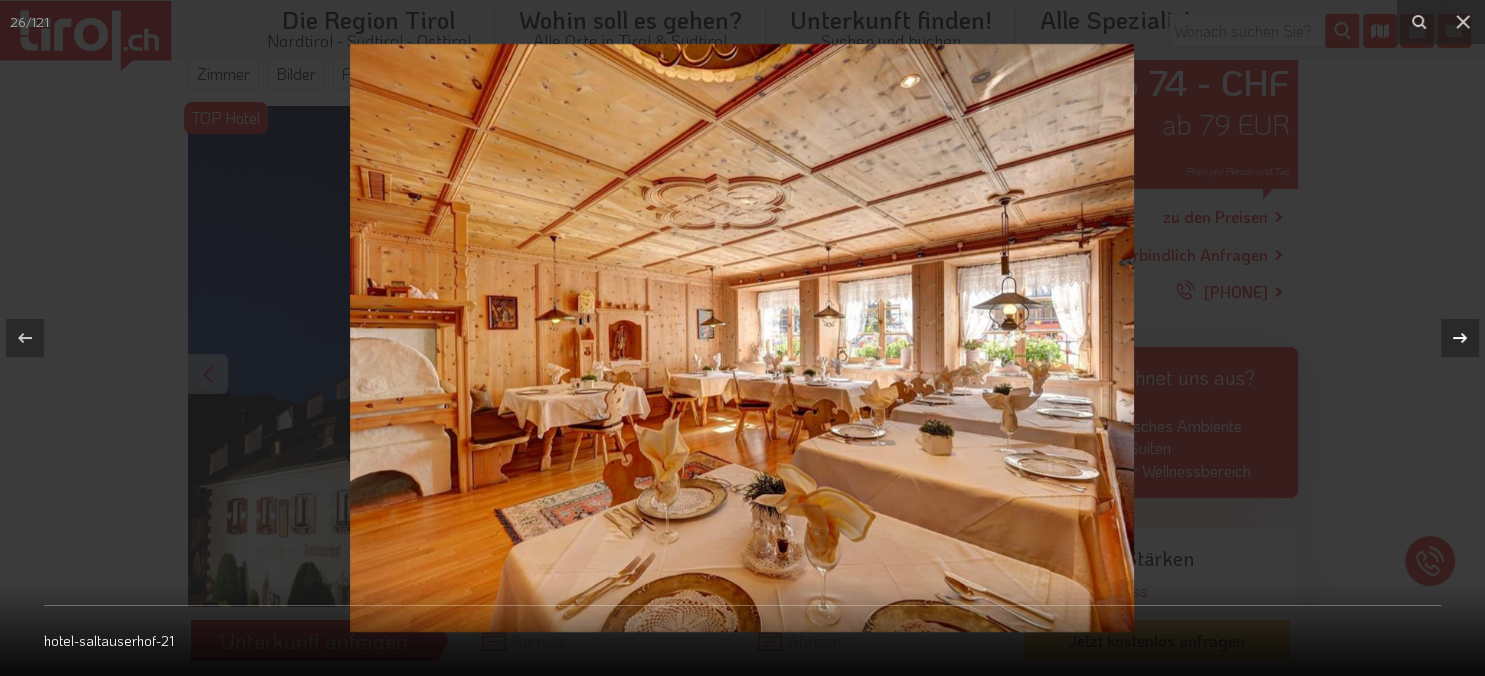 click 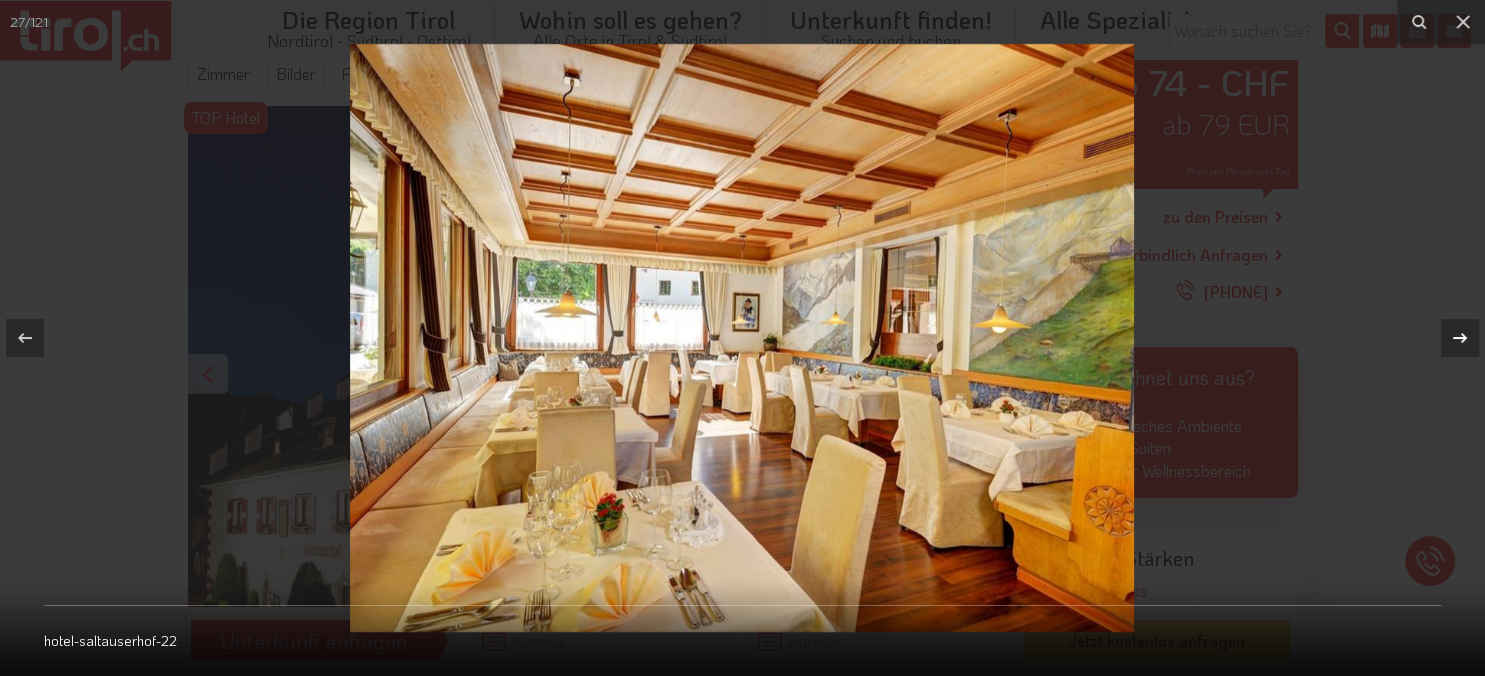 click 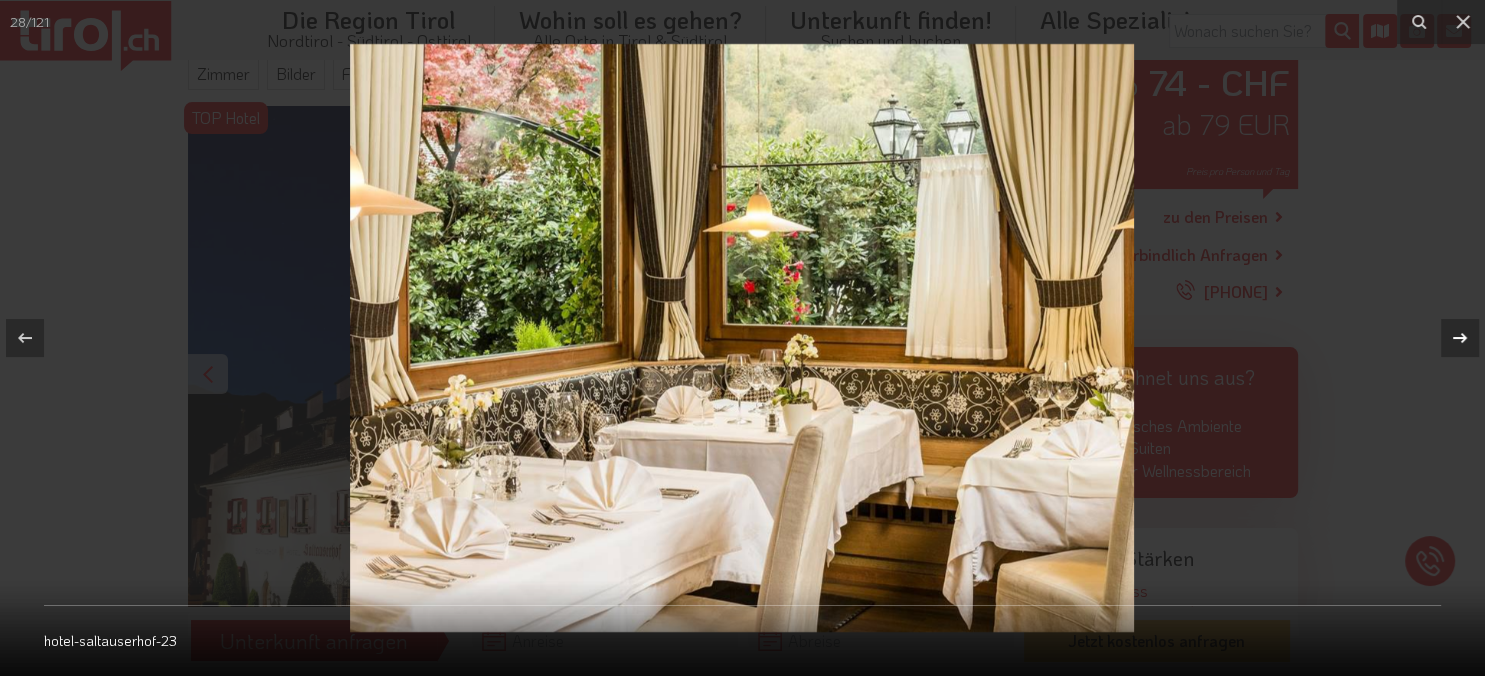 click 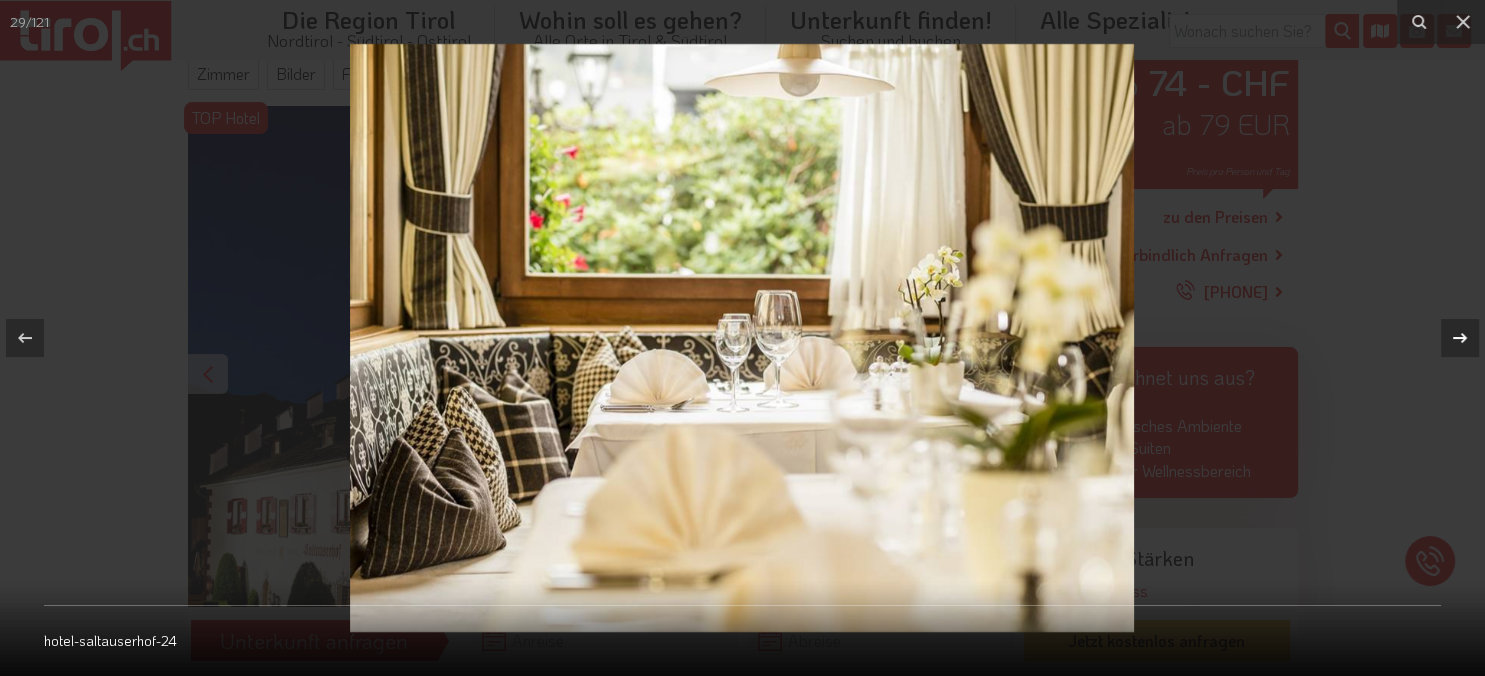 click 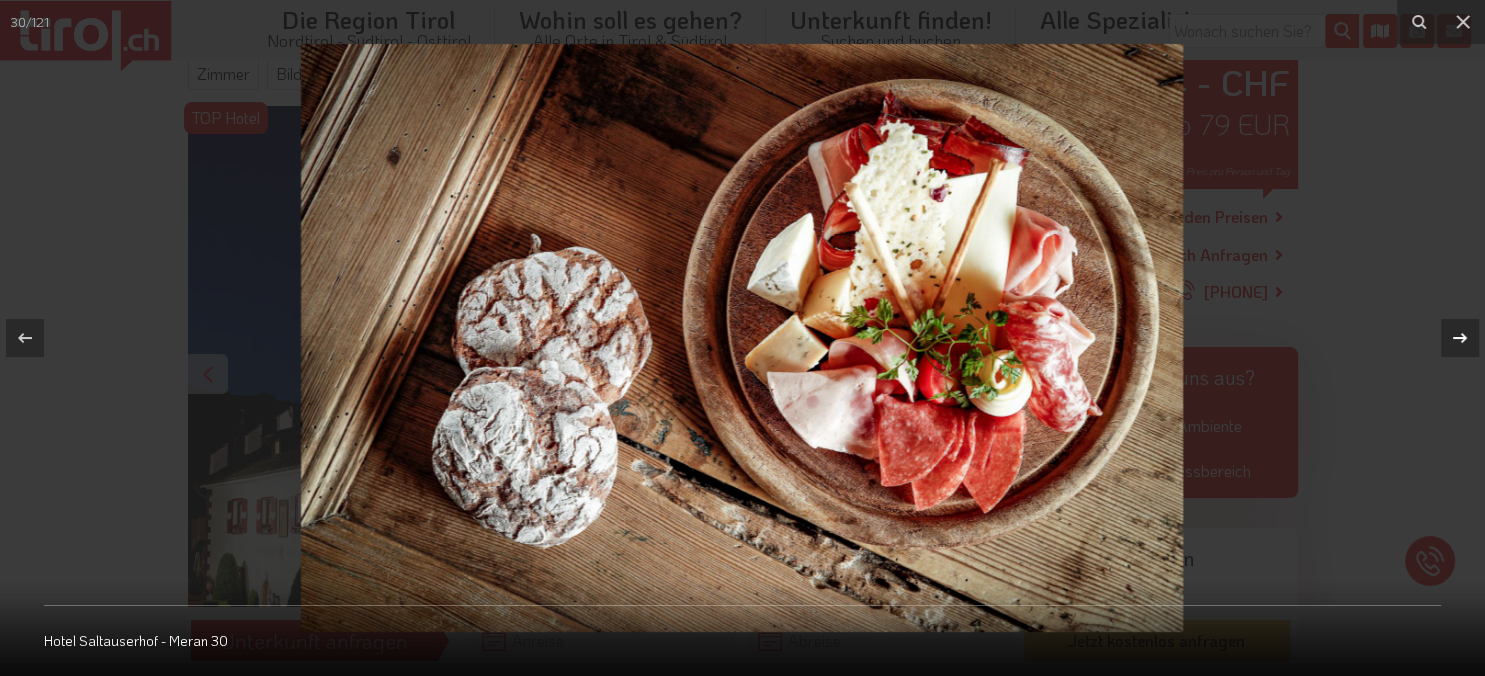 click 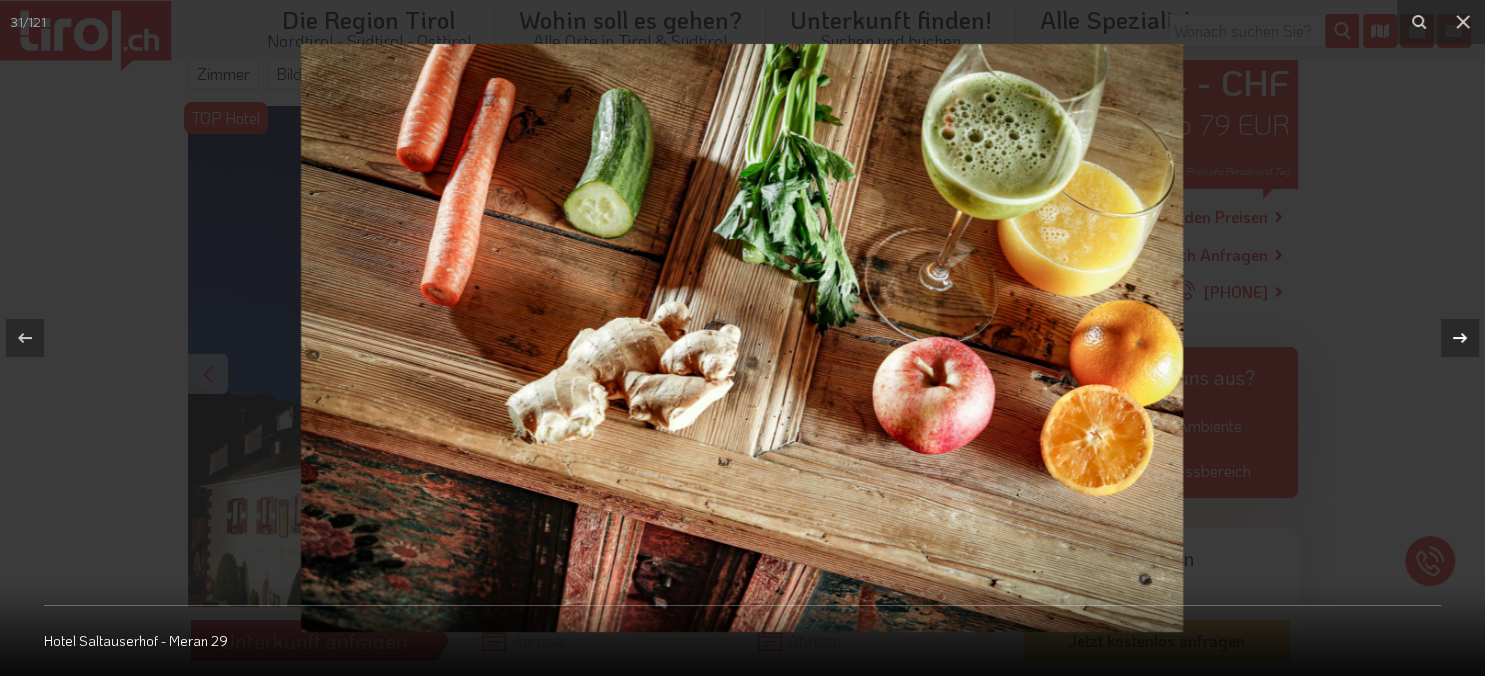 click 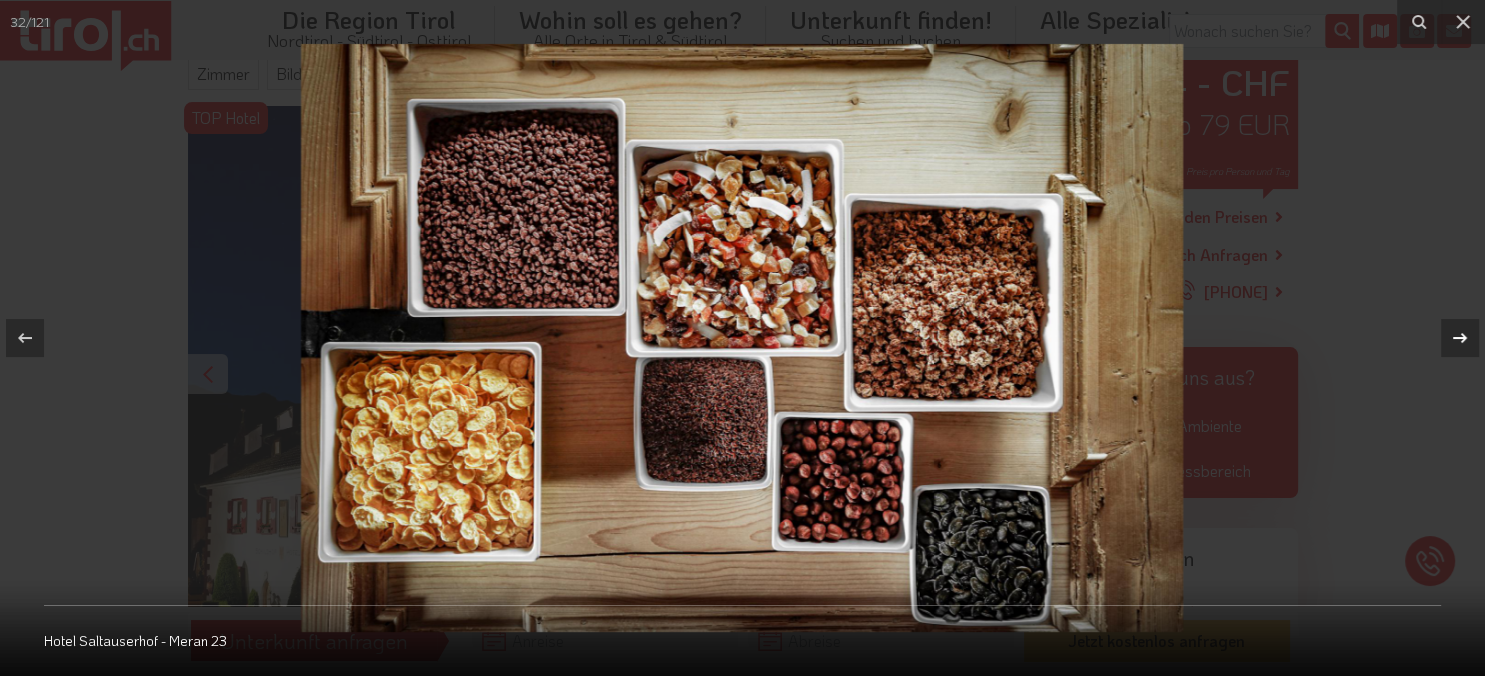 click 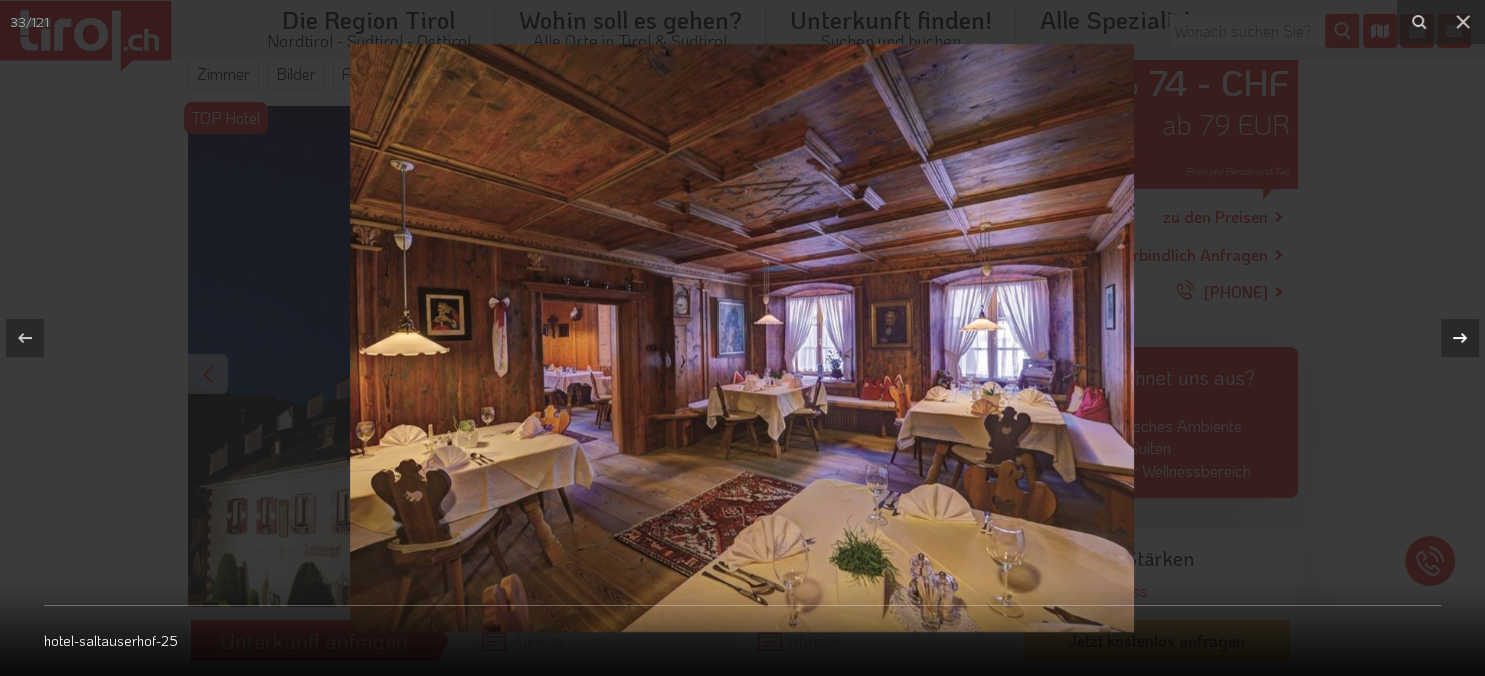 click 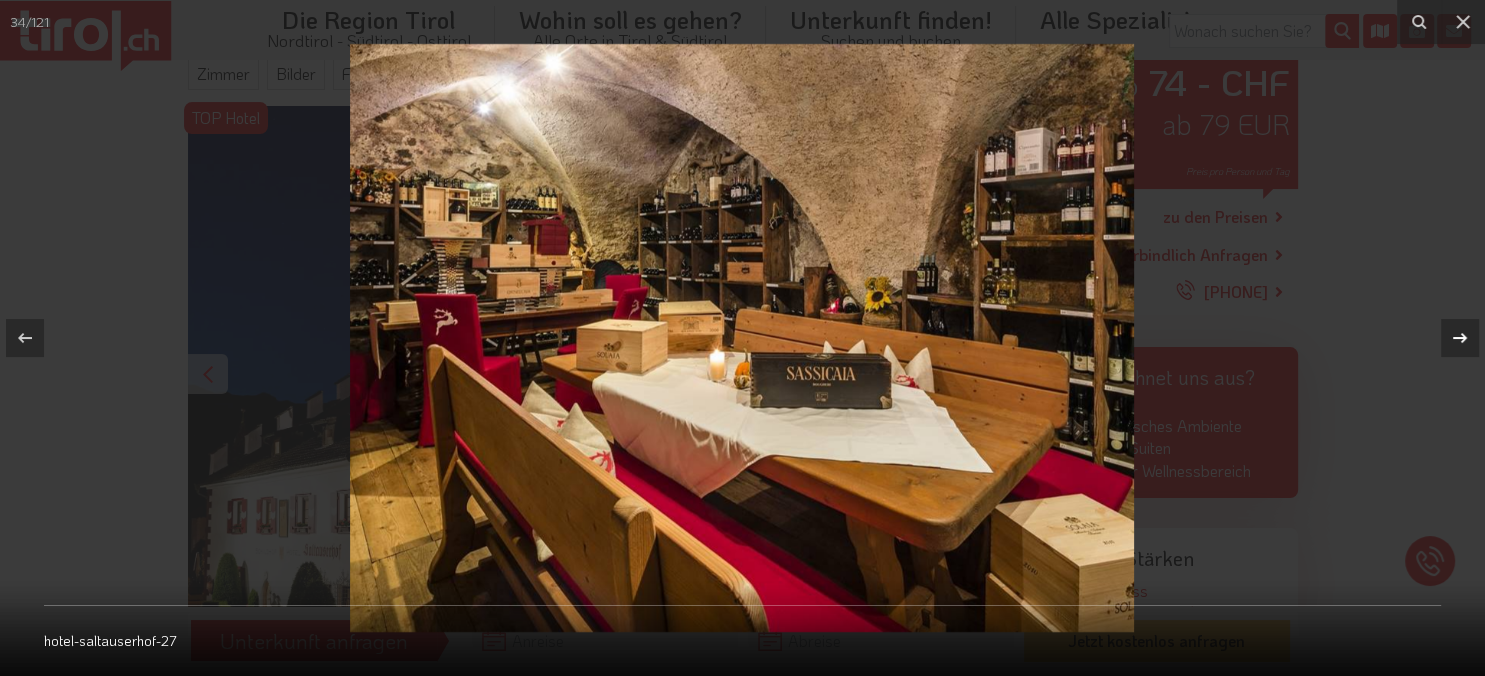 click 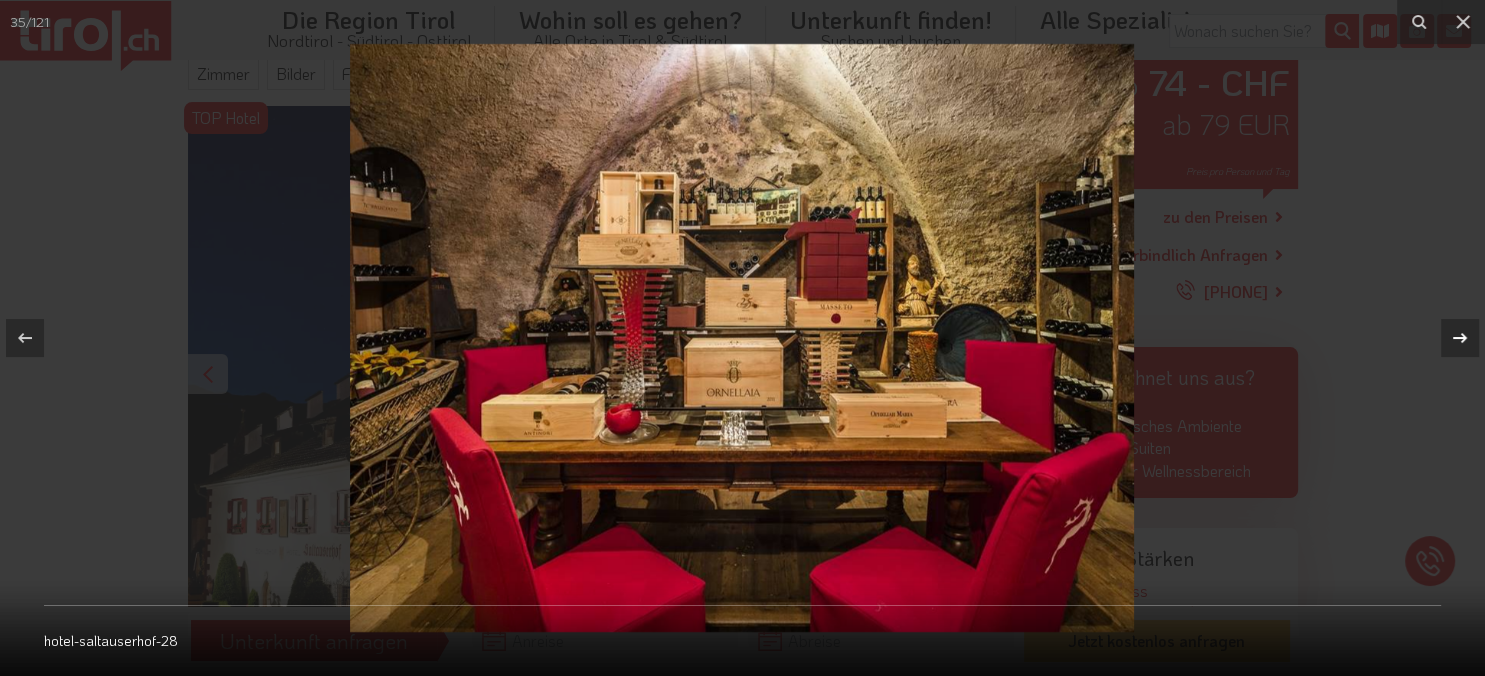 click 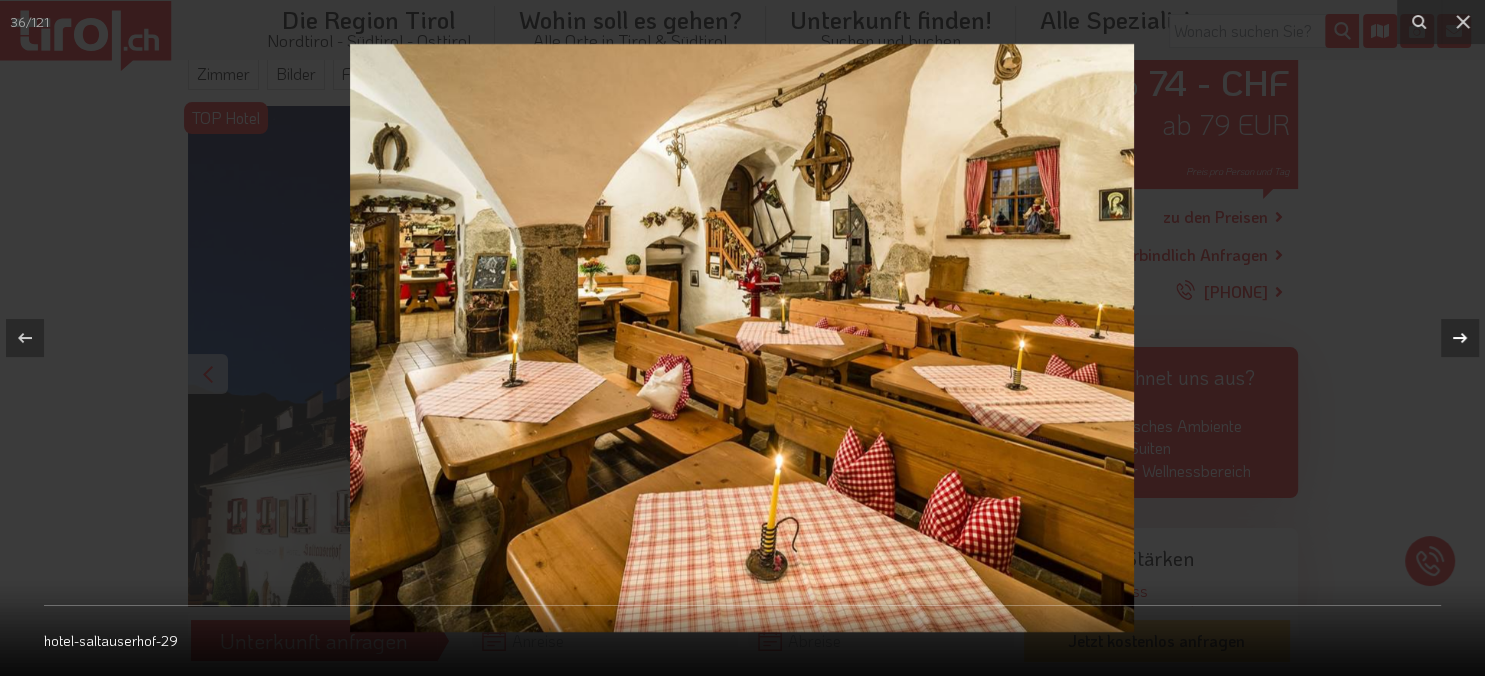 click 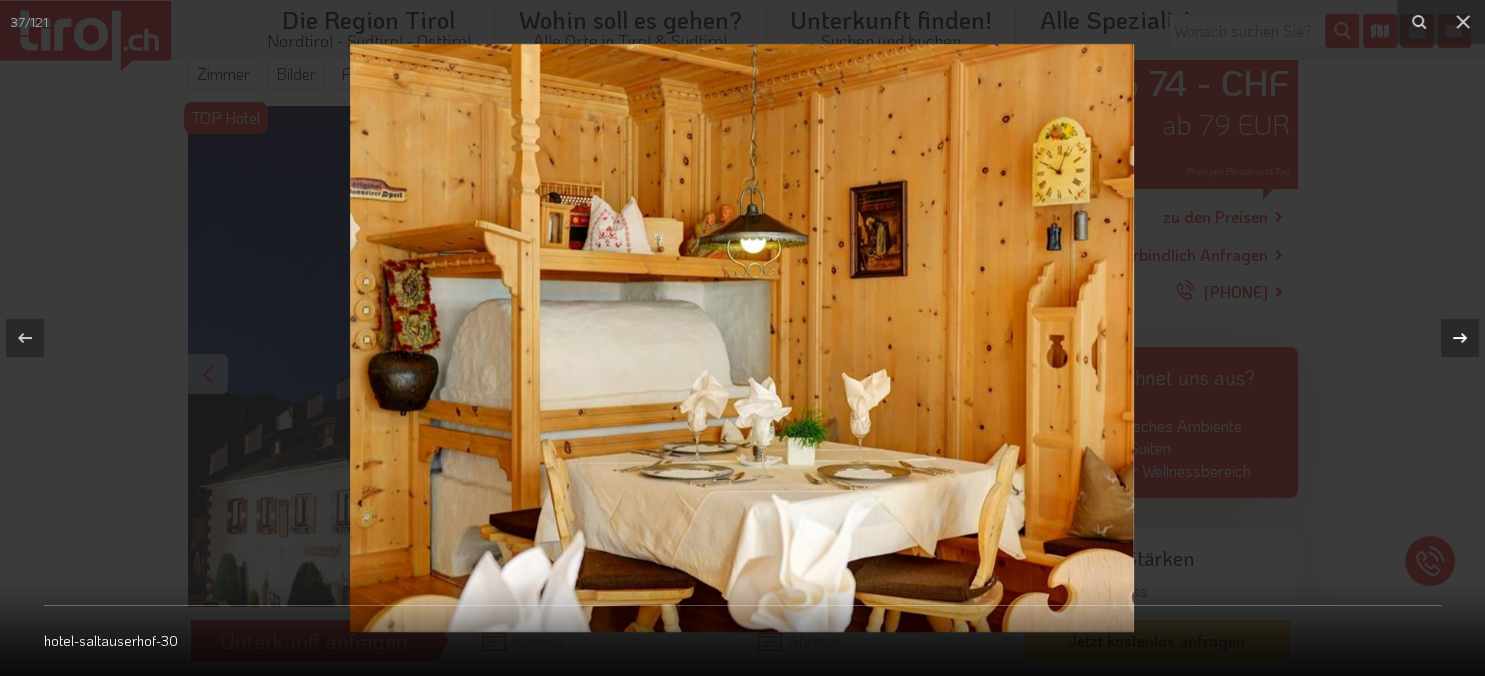 click 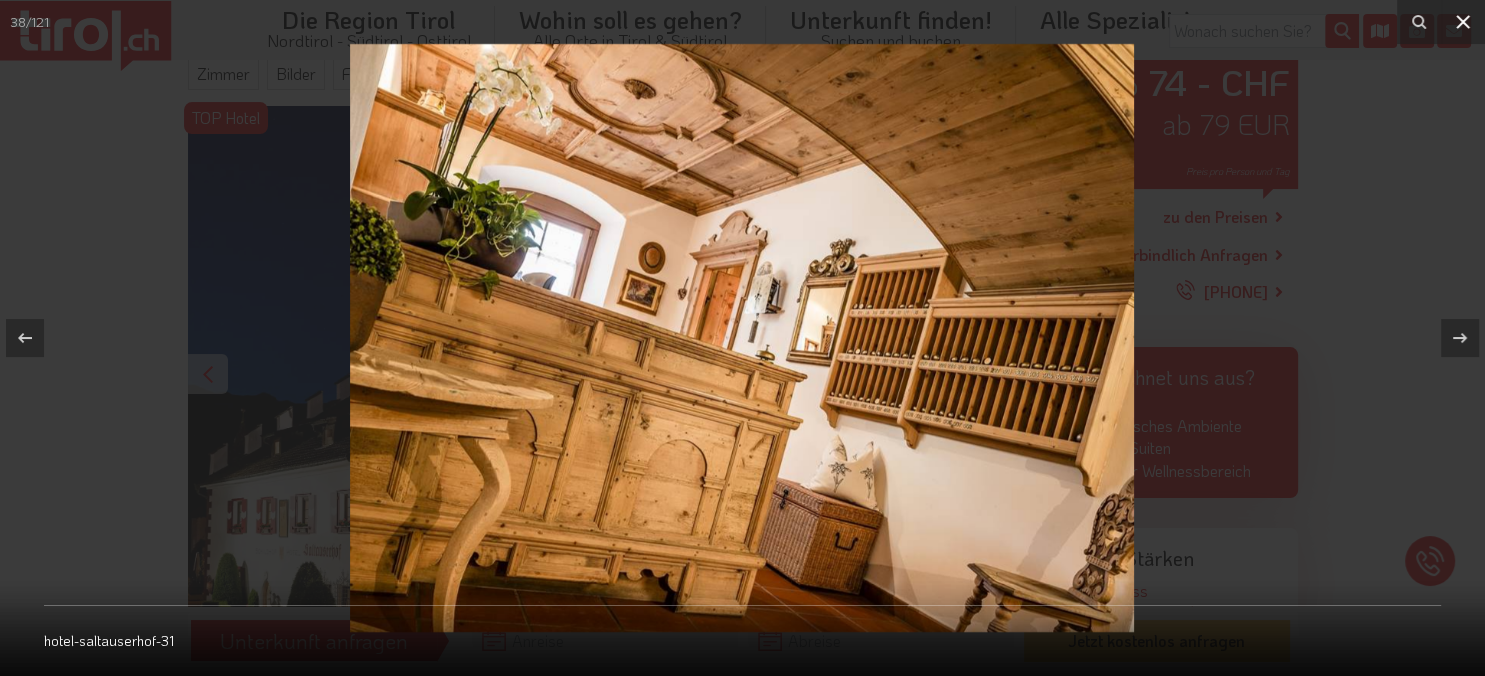 click 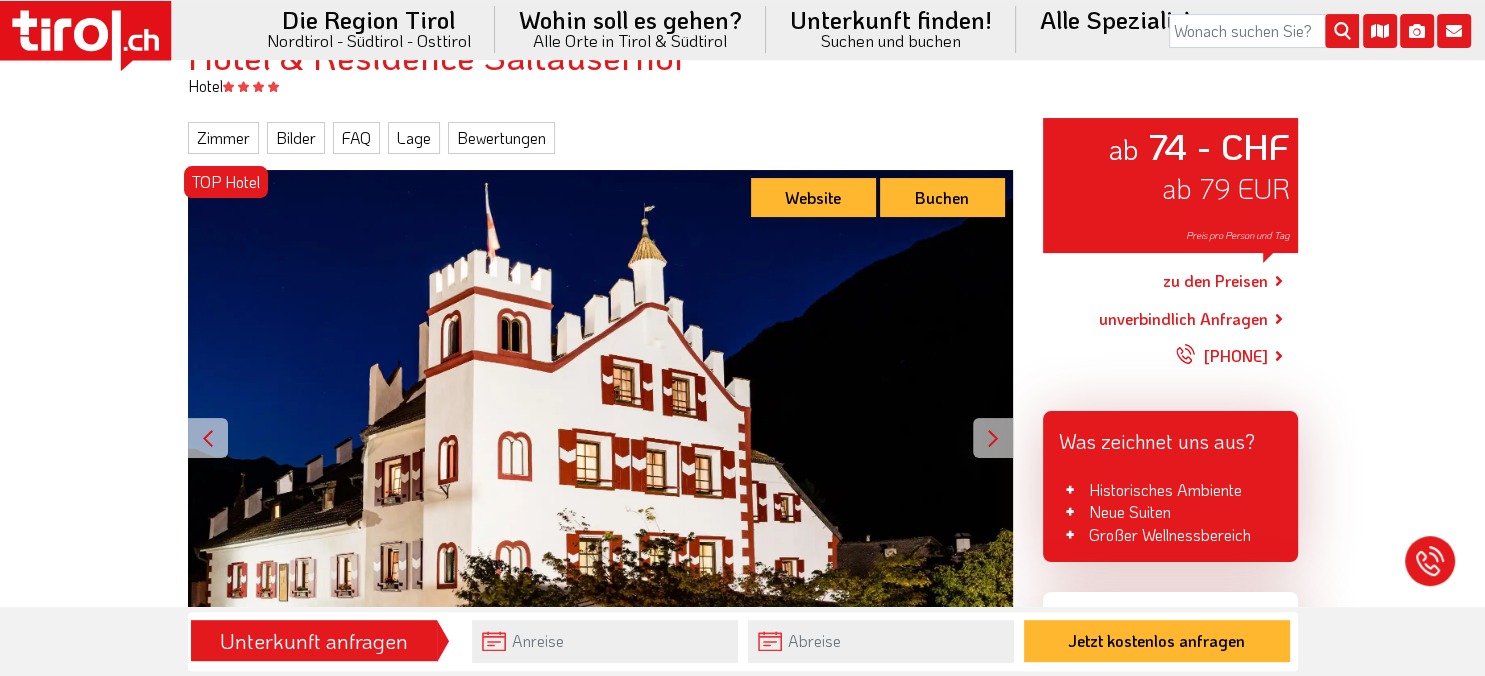 scroll, scrollTop: 217, scrollLeft: 0, axis: vertical 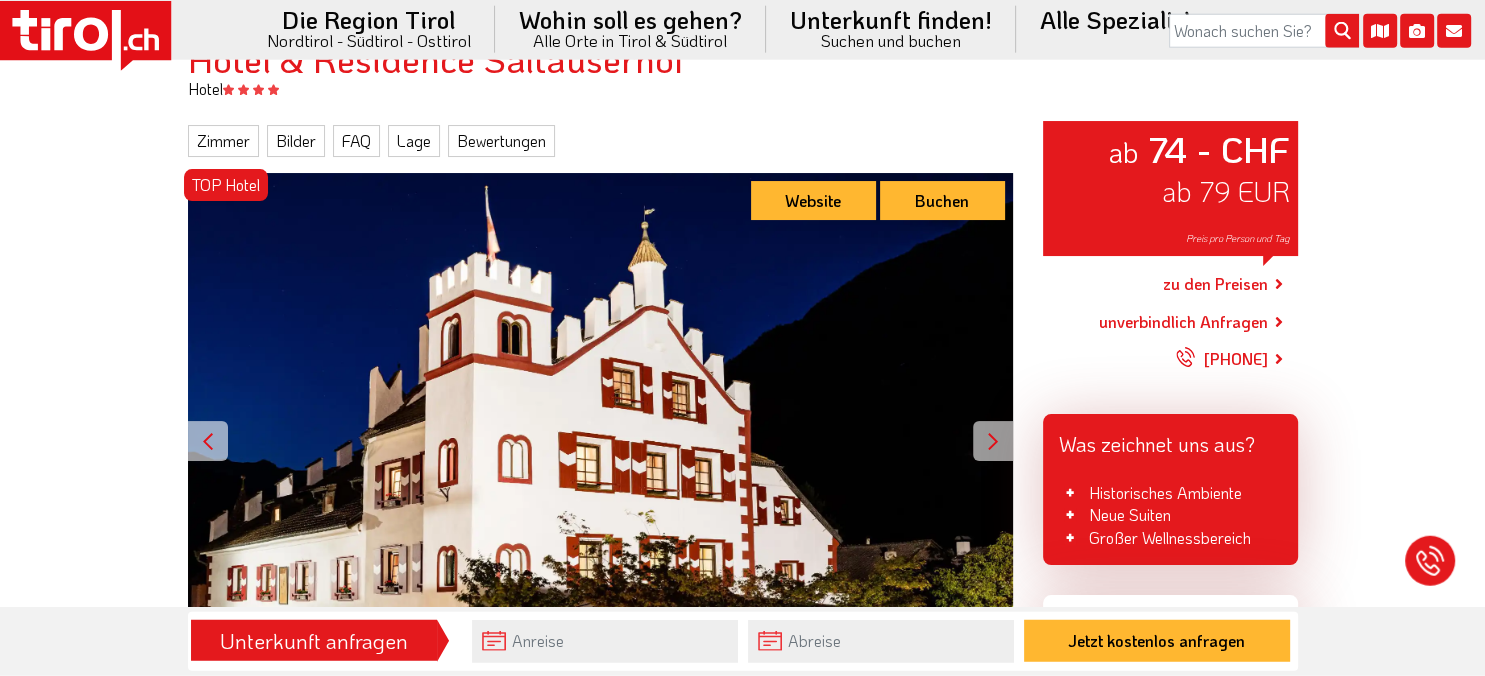 click on "zu den Preisen" at bounding box center [1215, 285] 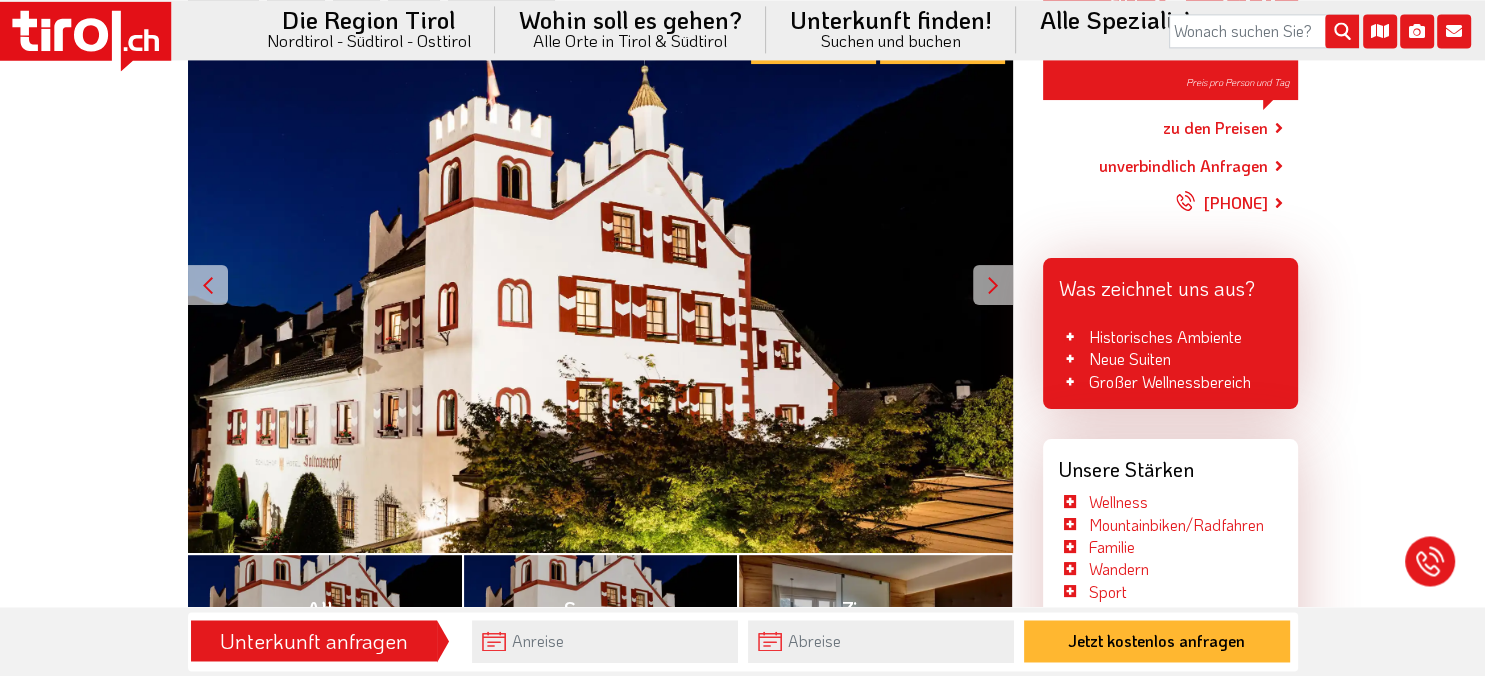 scroll, scrollTop: 376, scrollLeft: 0, axis: vertical 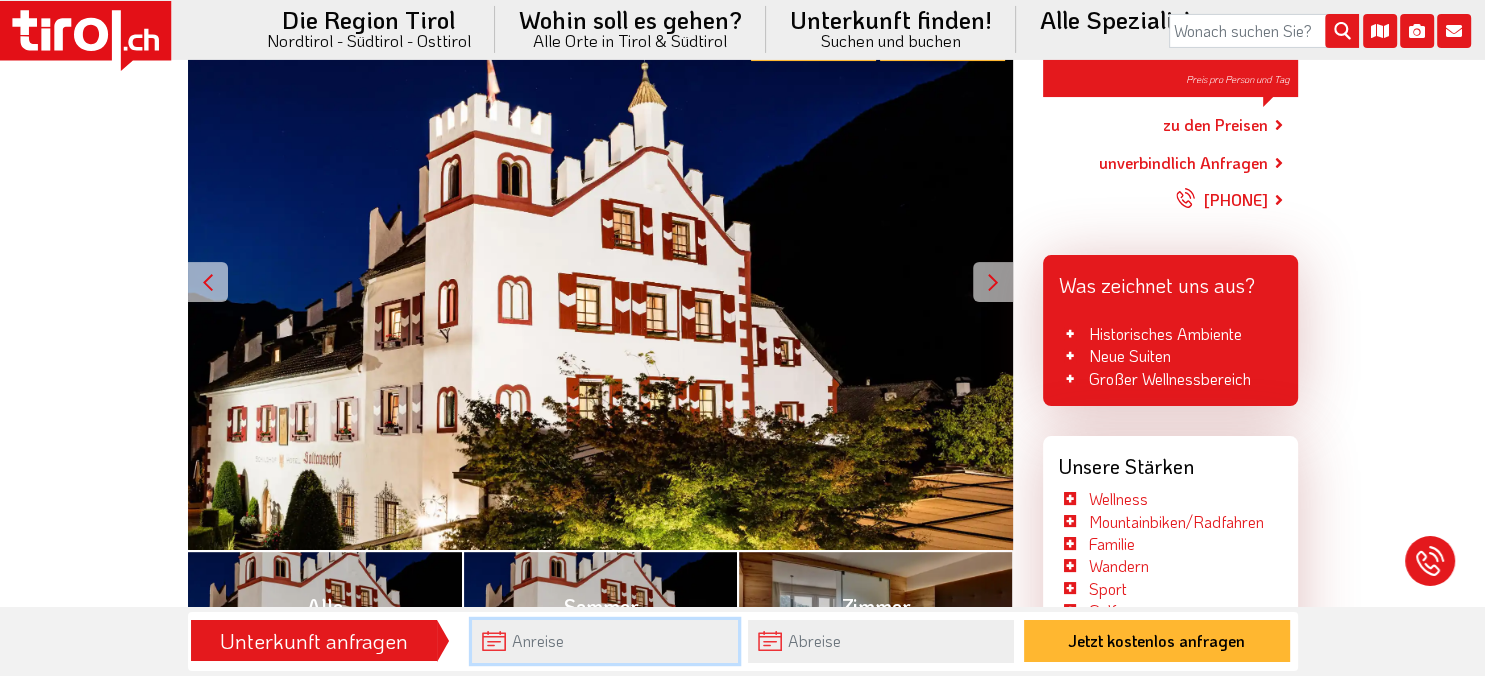click at bounding box center [605, 641] 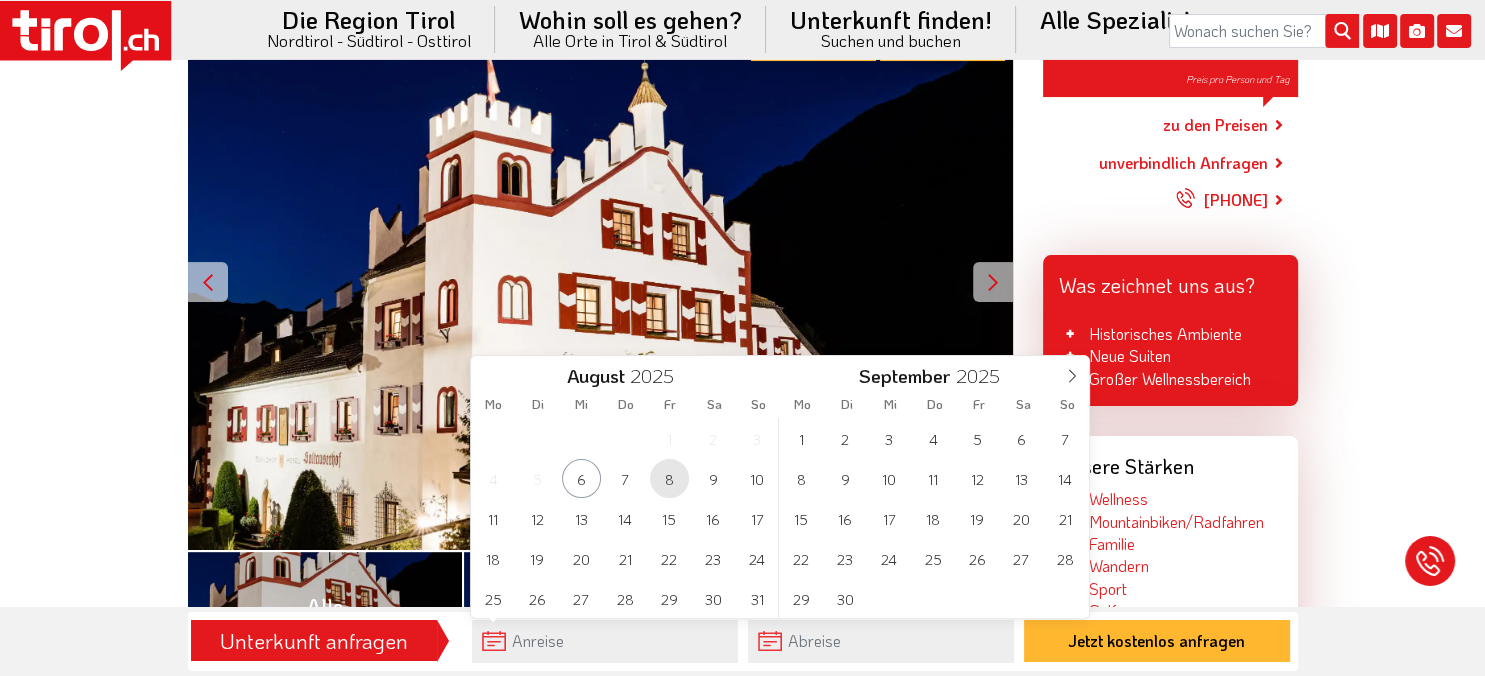 click on "8" at bounding box center (669, 478) 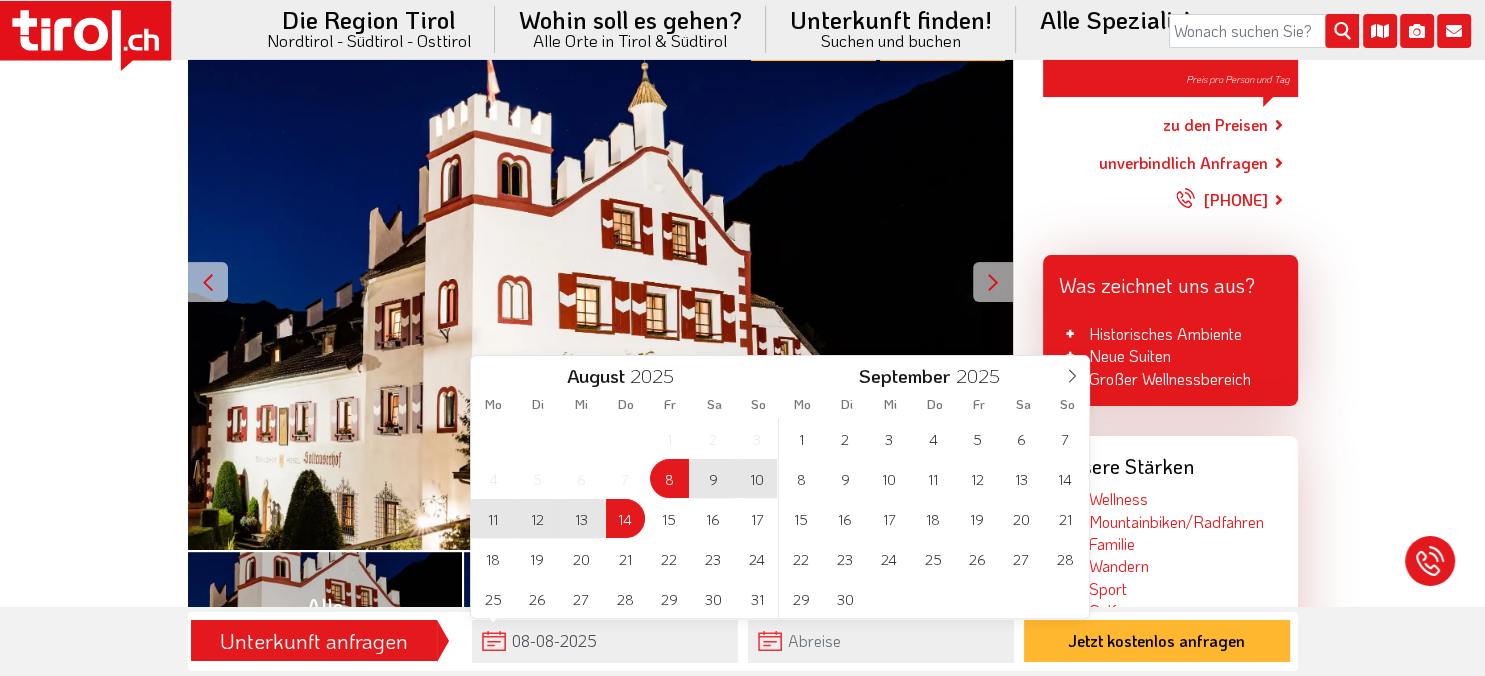 click on "14" at bounding box center [625, 518] 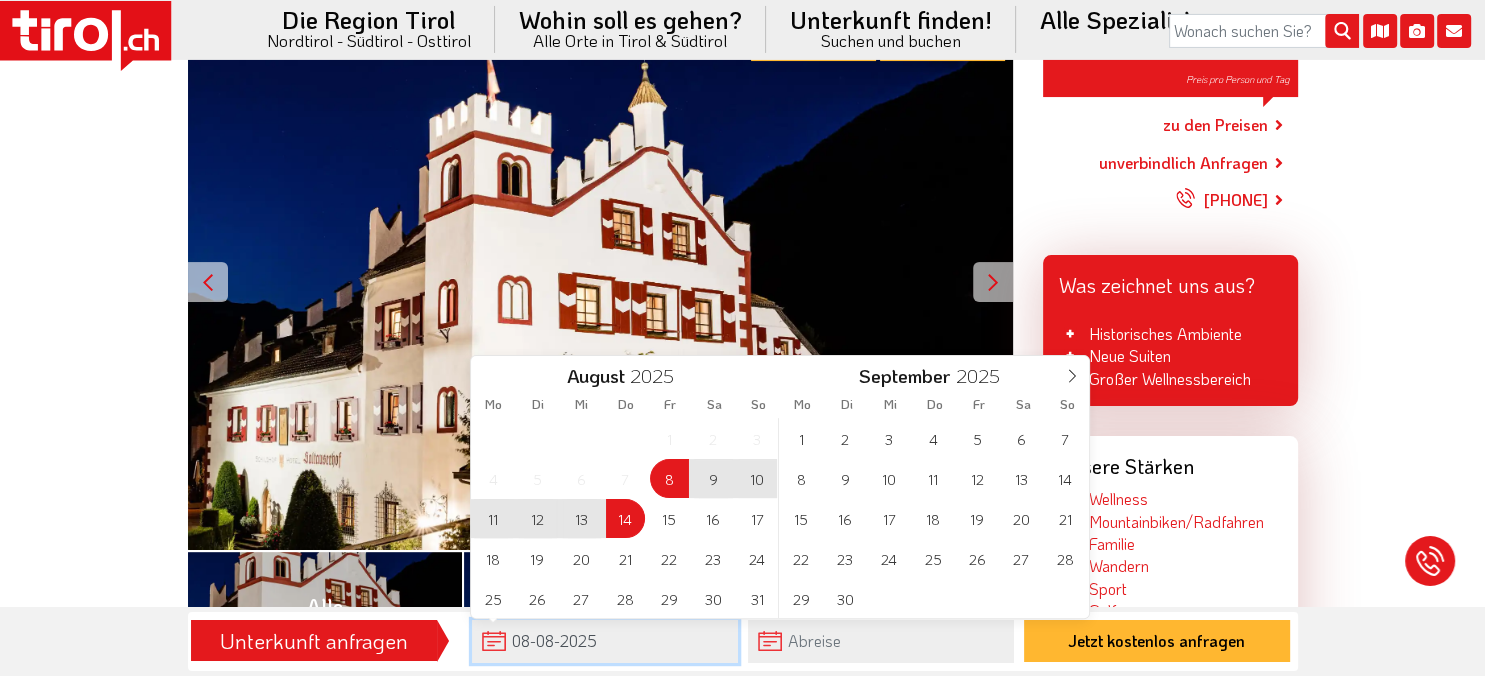 type on "08-08-2025" 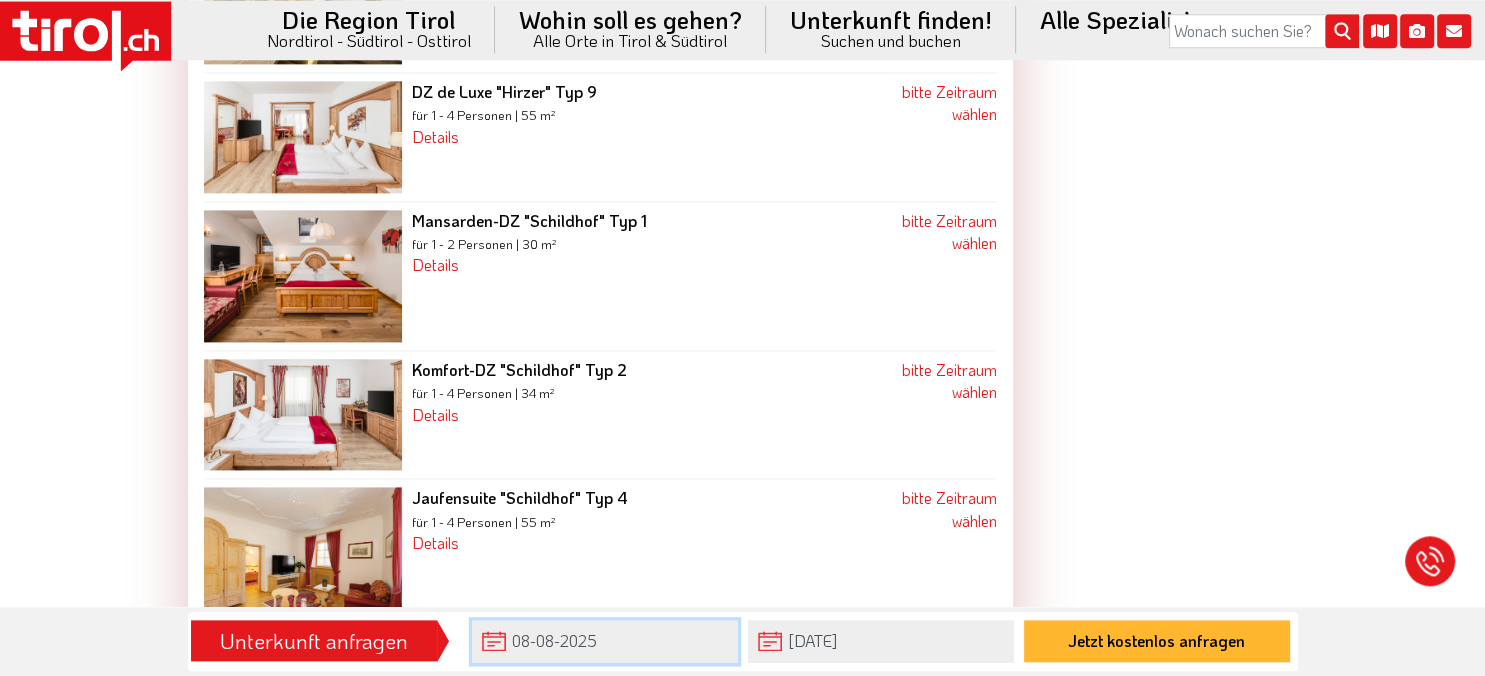 scroll, scrollTop: 2577, scrollLeft: 0, axis: vertical 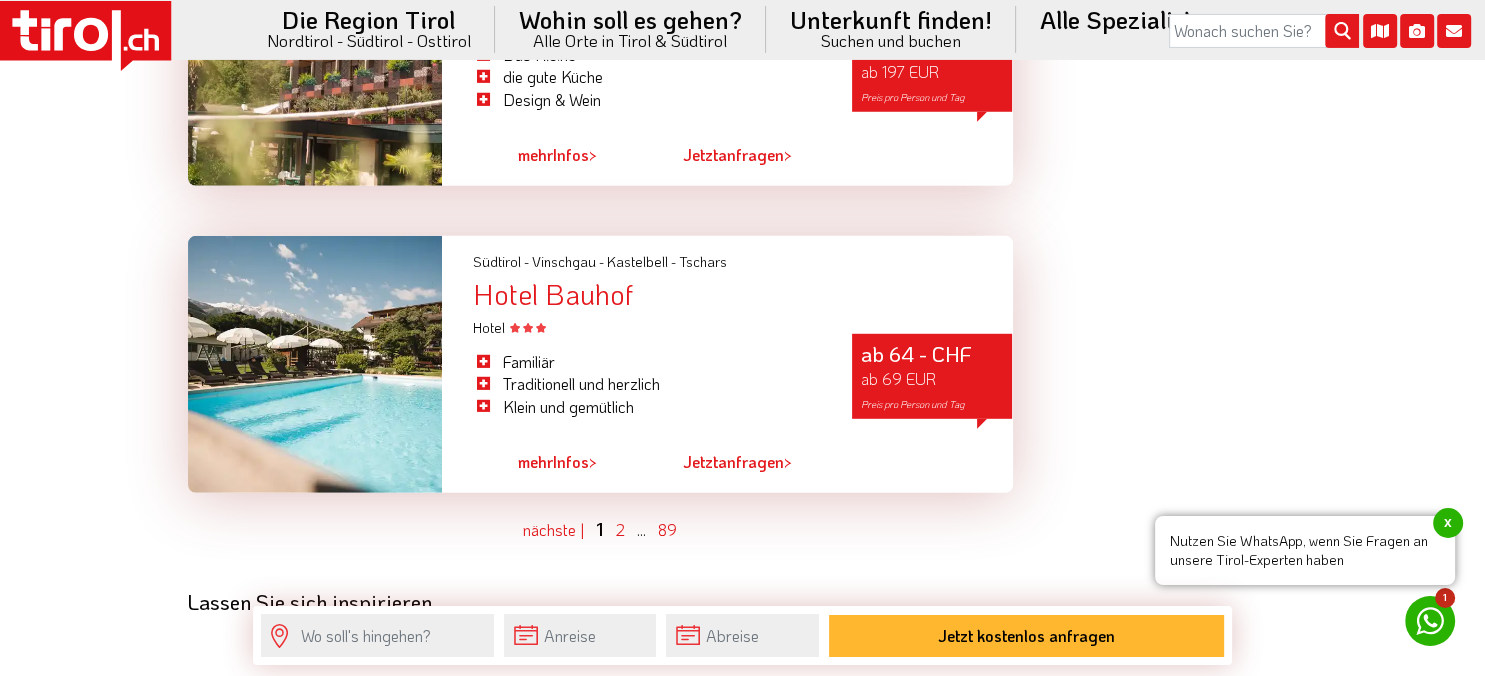 click on "mehr" at bounding box center (535, 461) 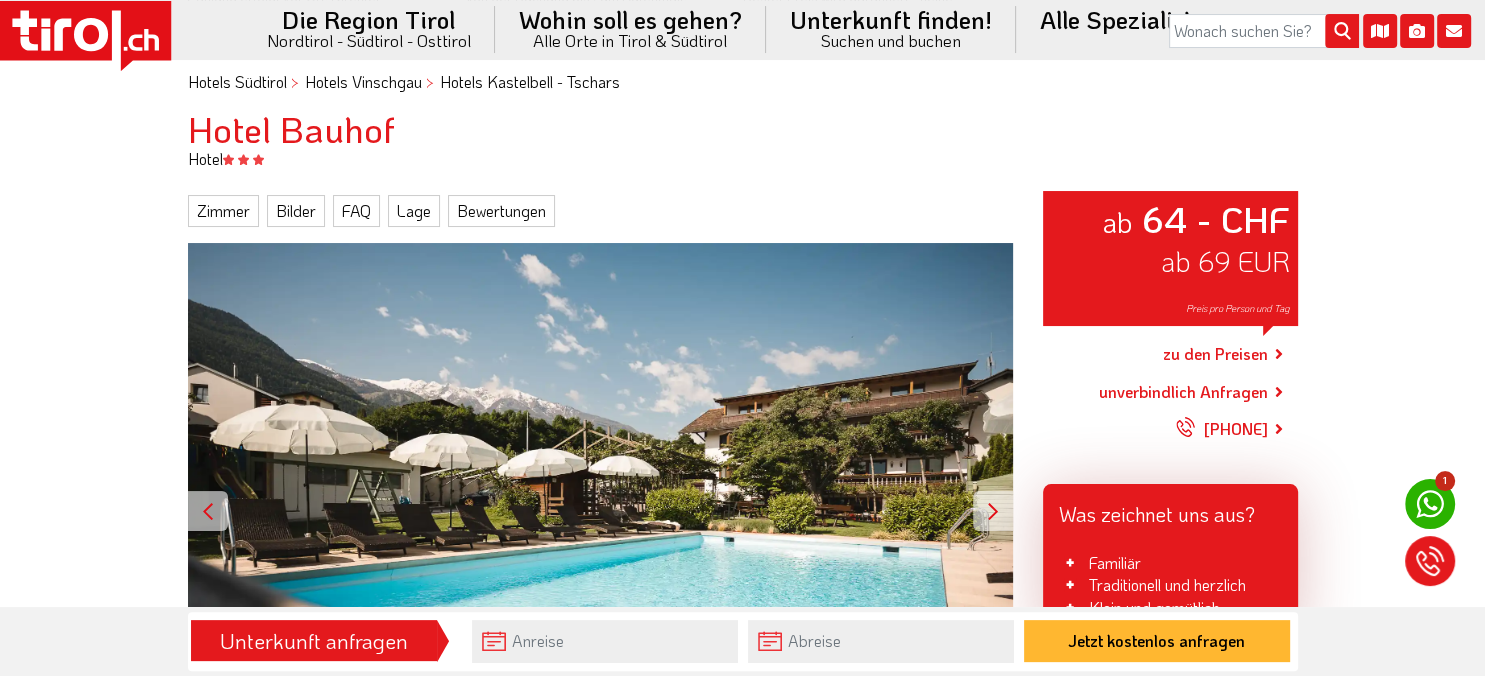 scroll, scrollTop: 148, scrollLeft: 0, axis: vertical 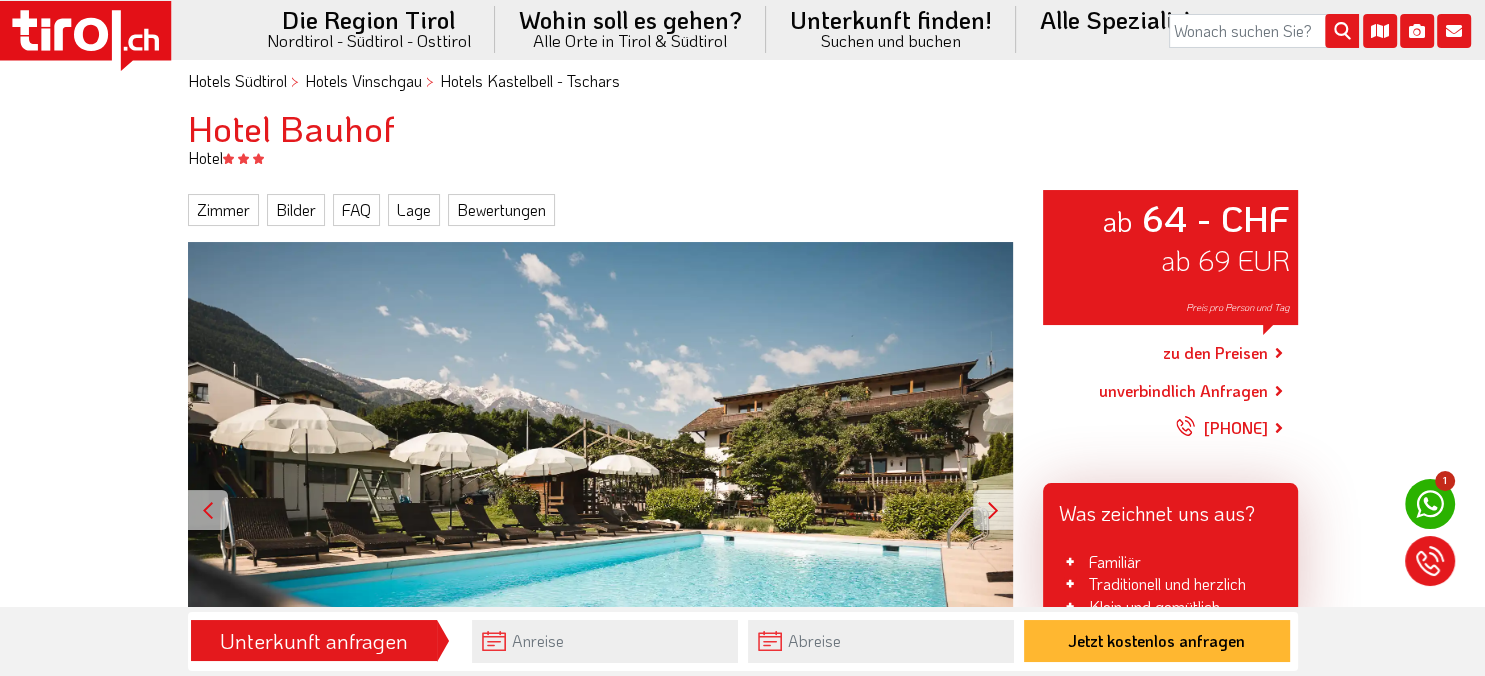 click at bounding box center (993, 510) 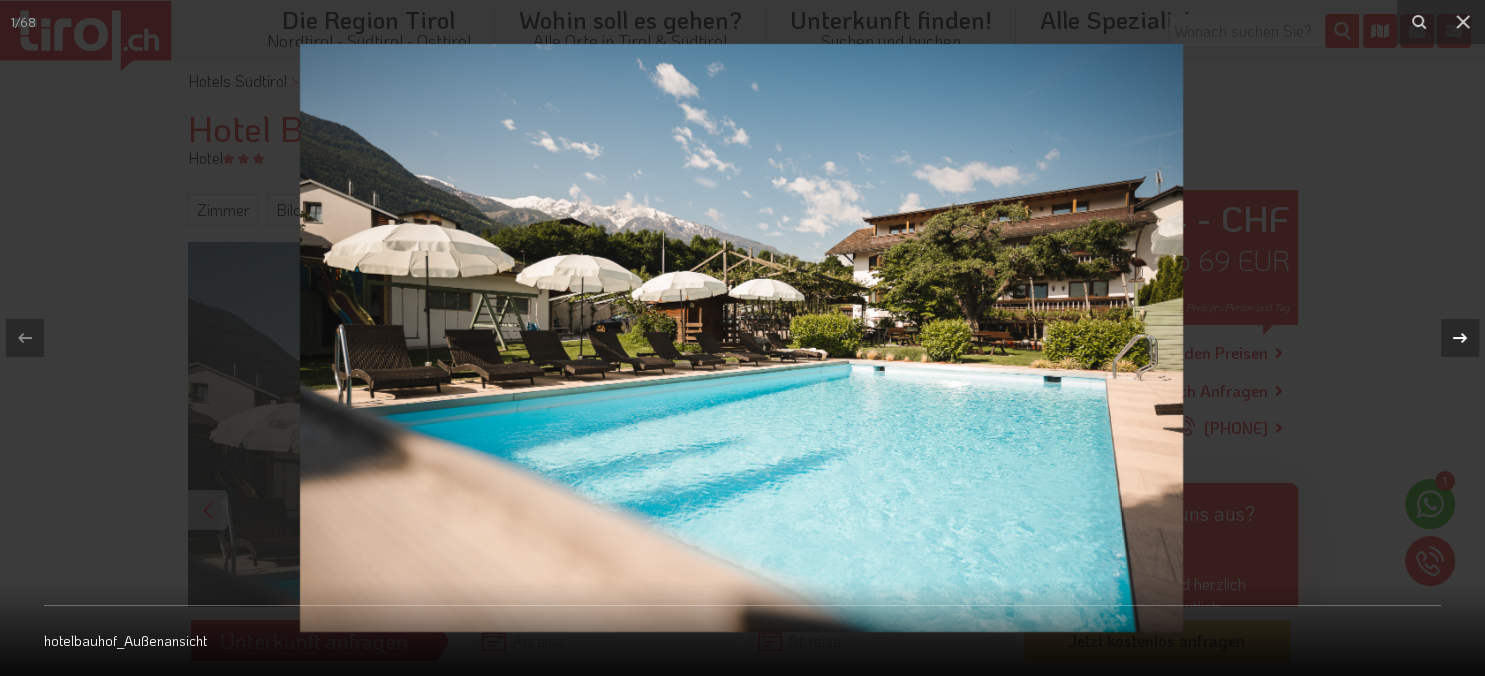 click 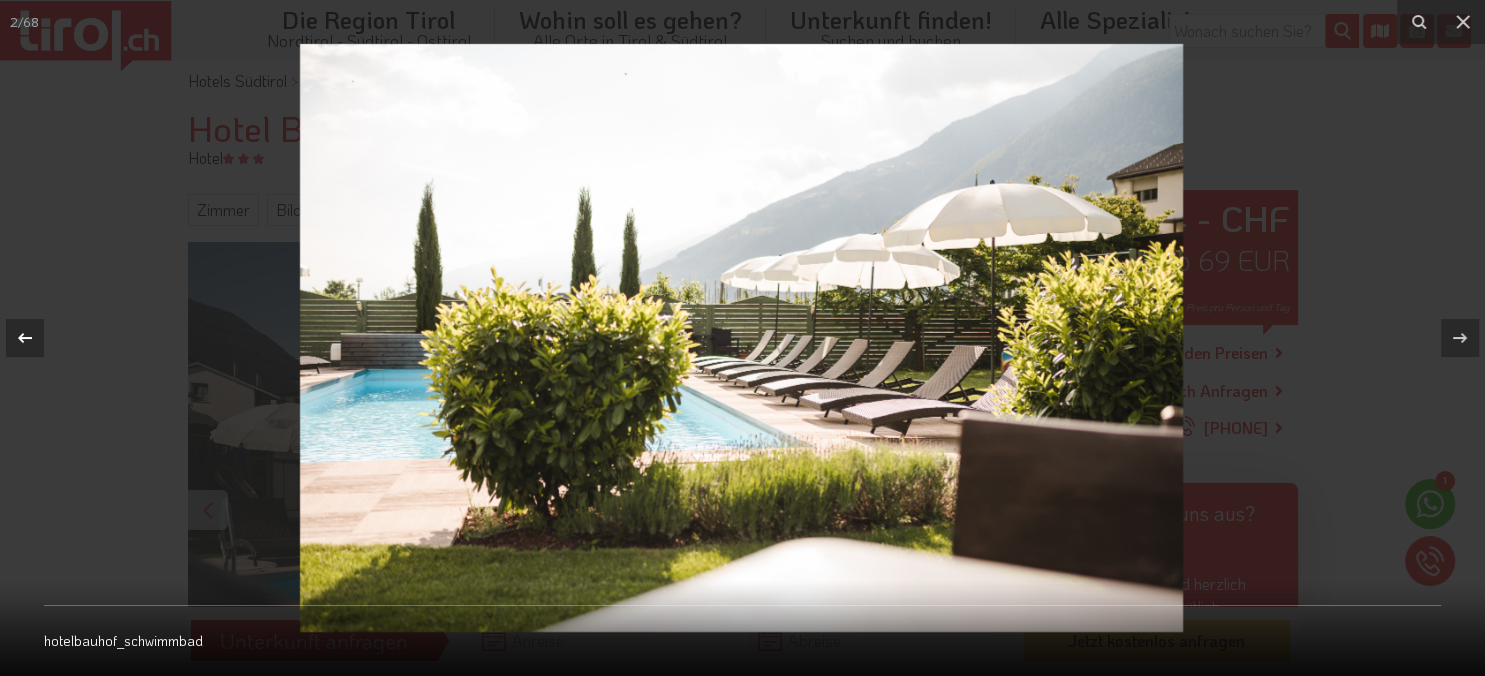 click 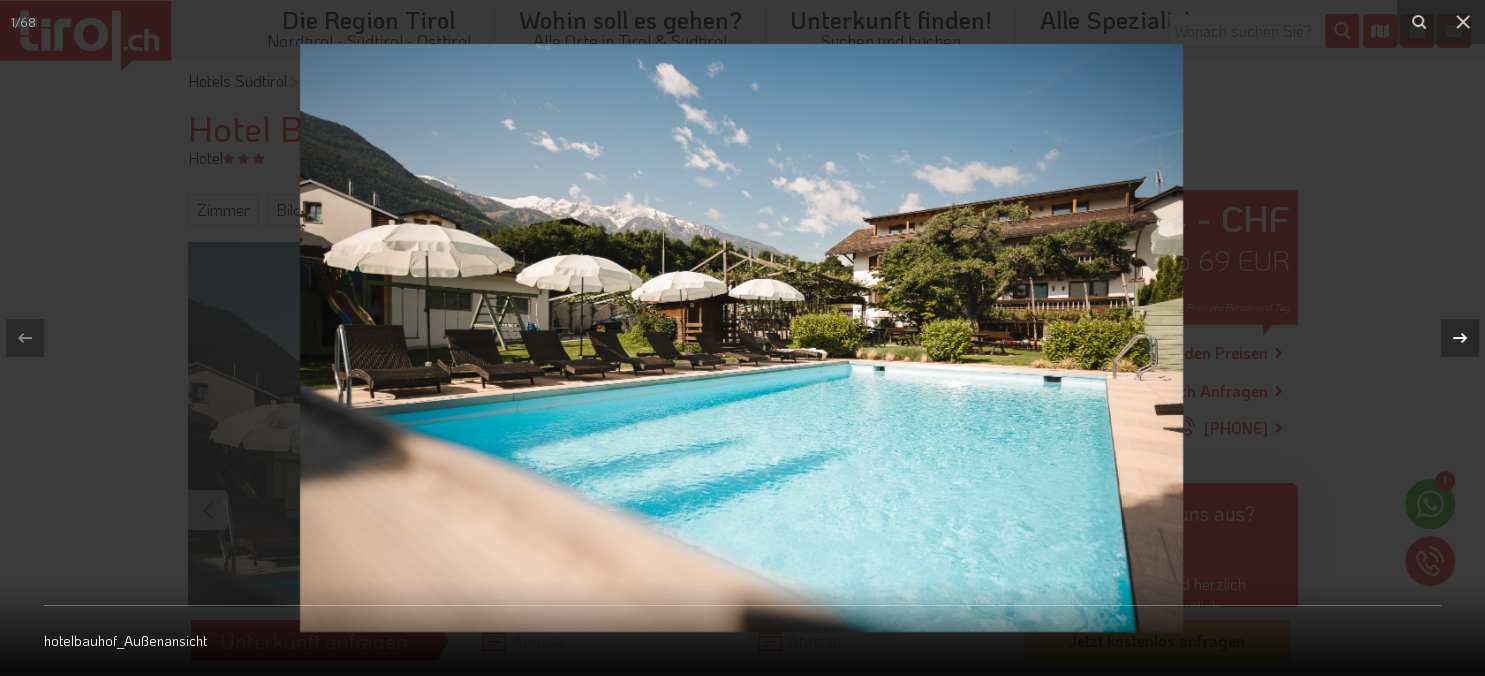 click 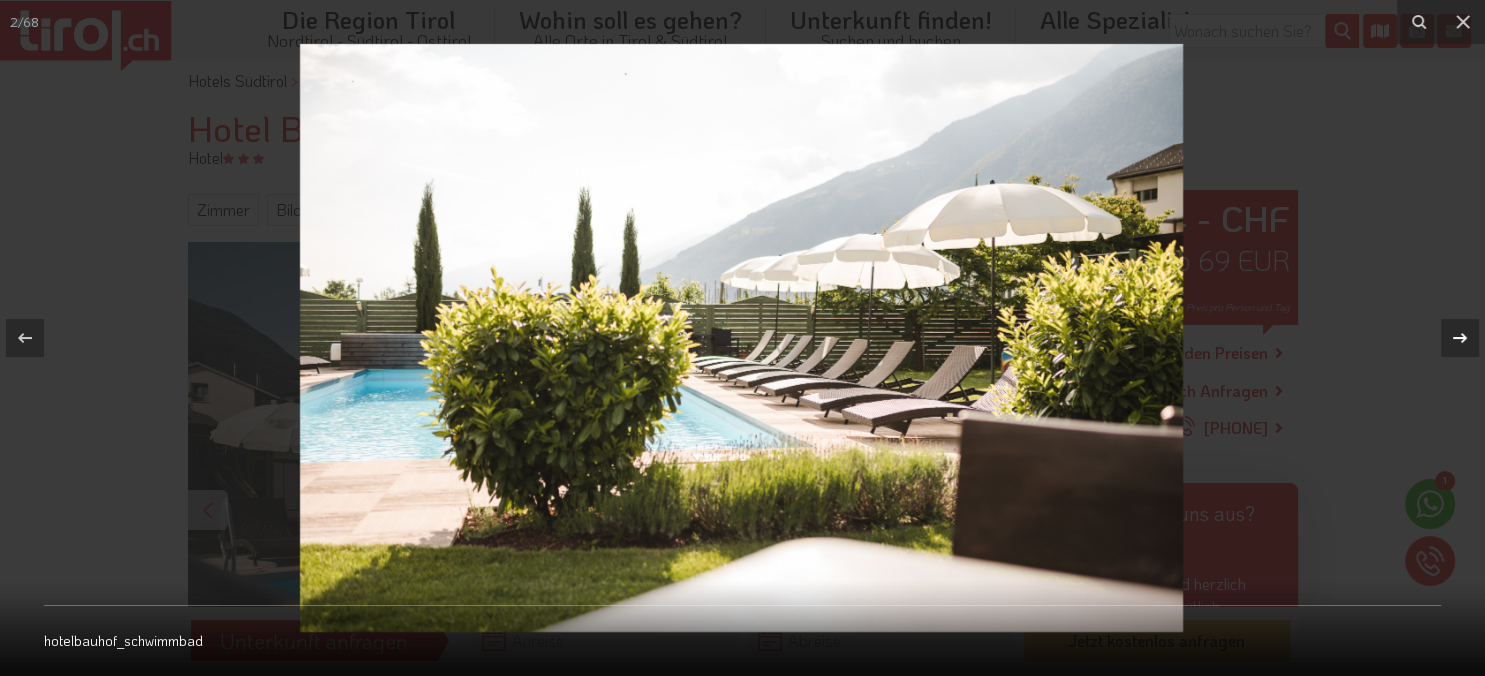 click 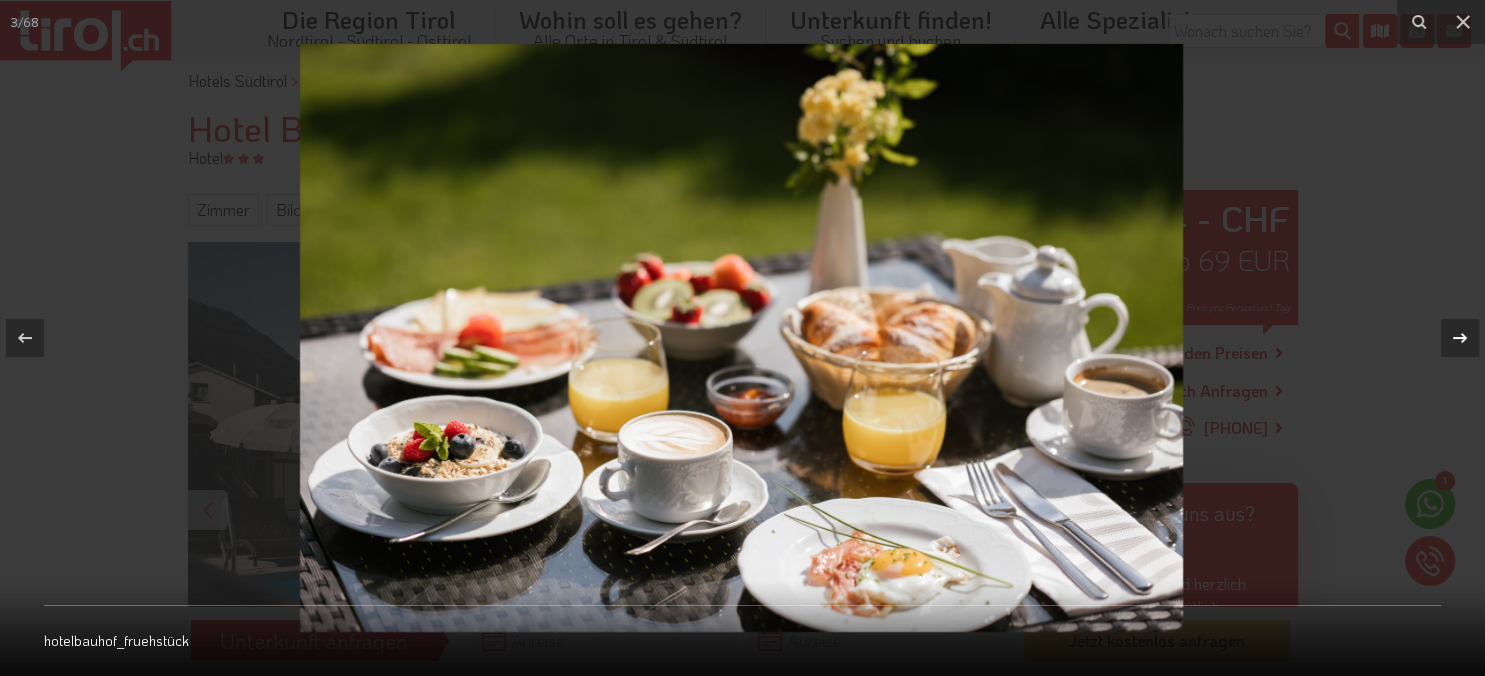 click 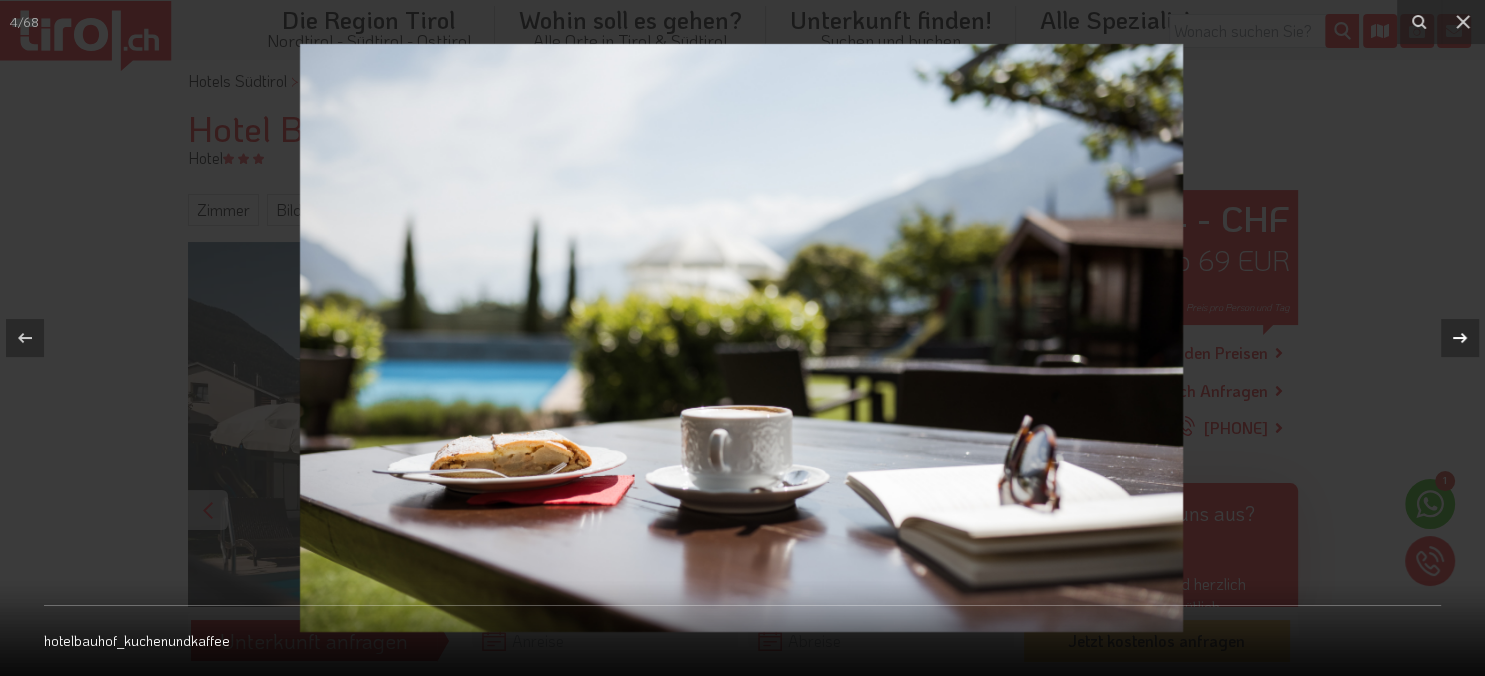 click 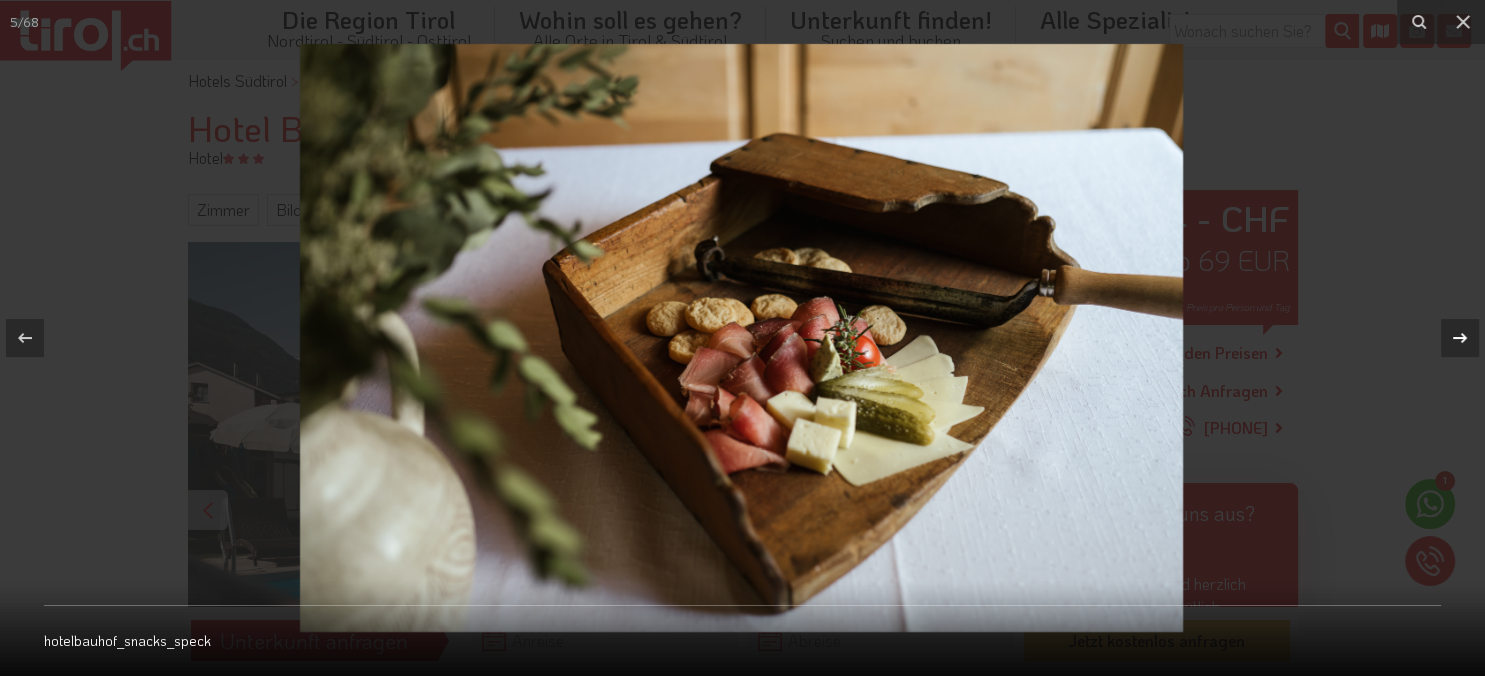 click 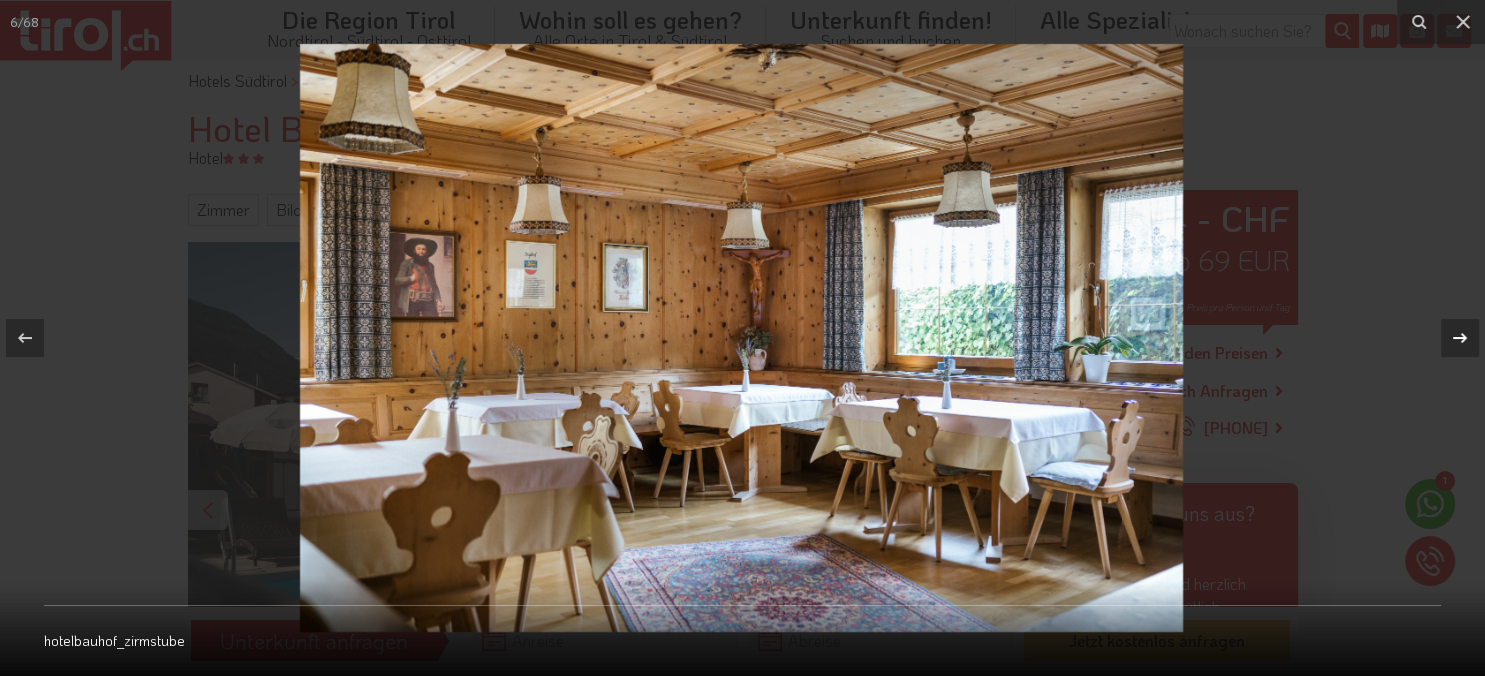 click 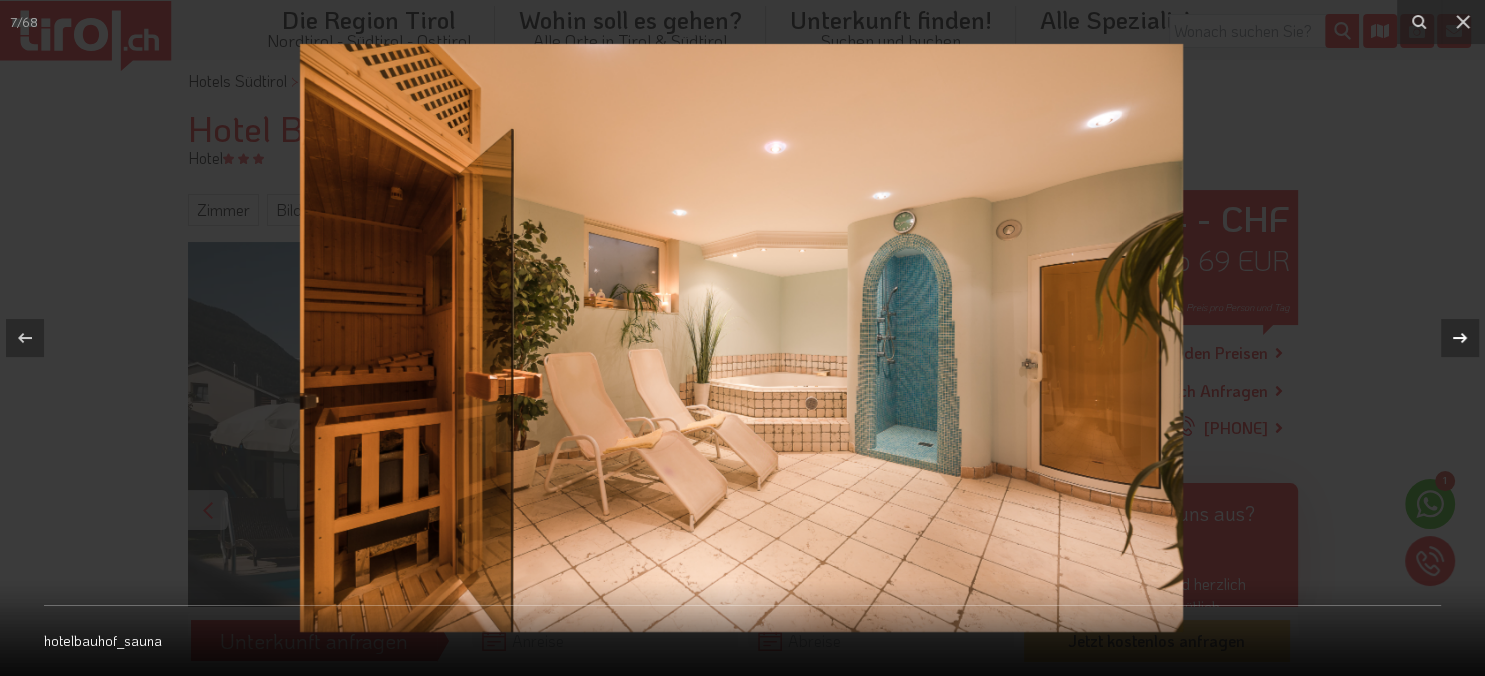 click 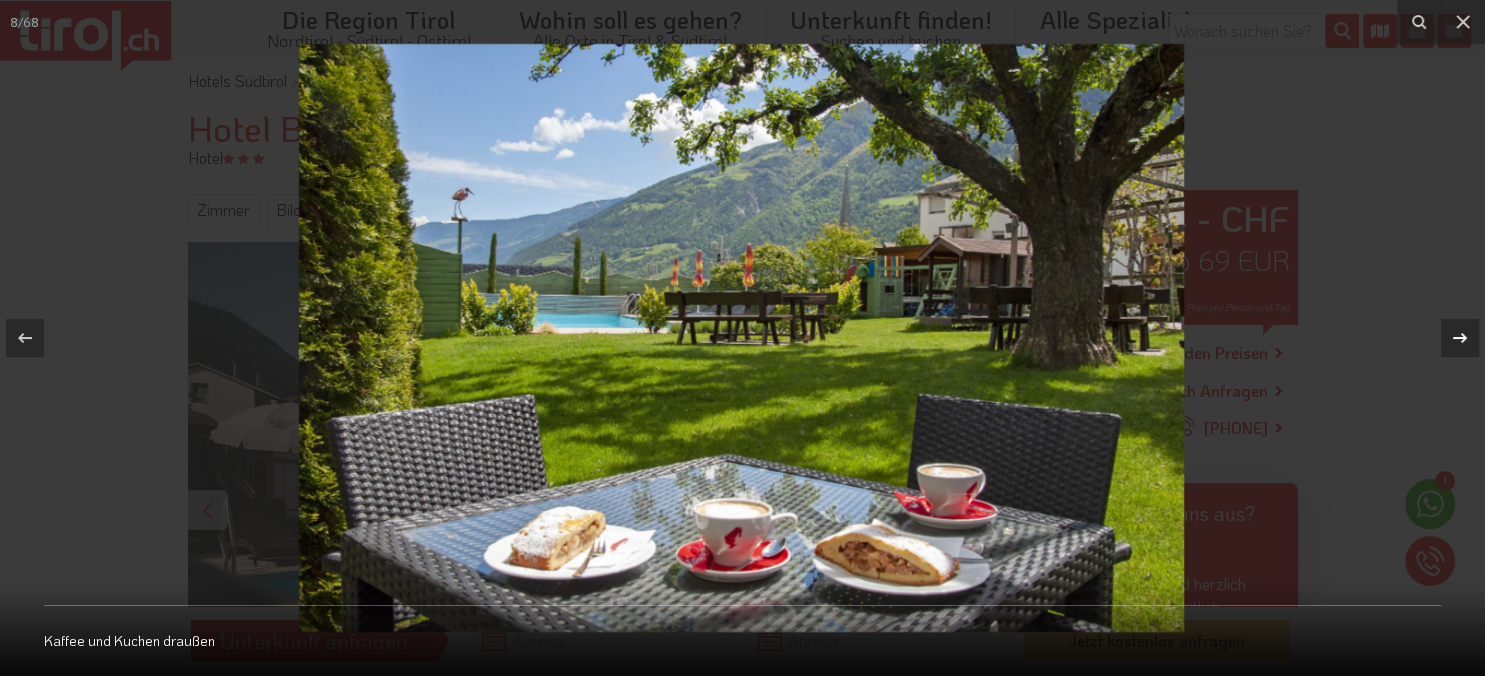 click 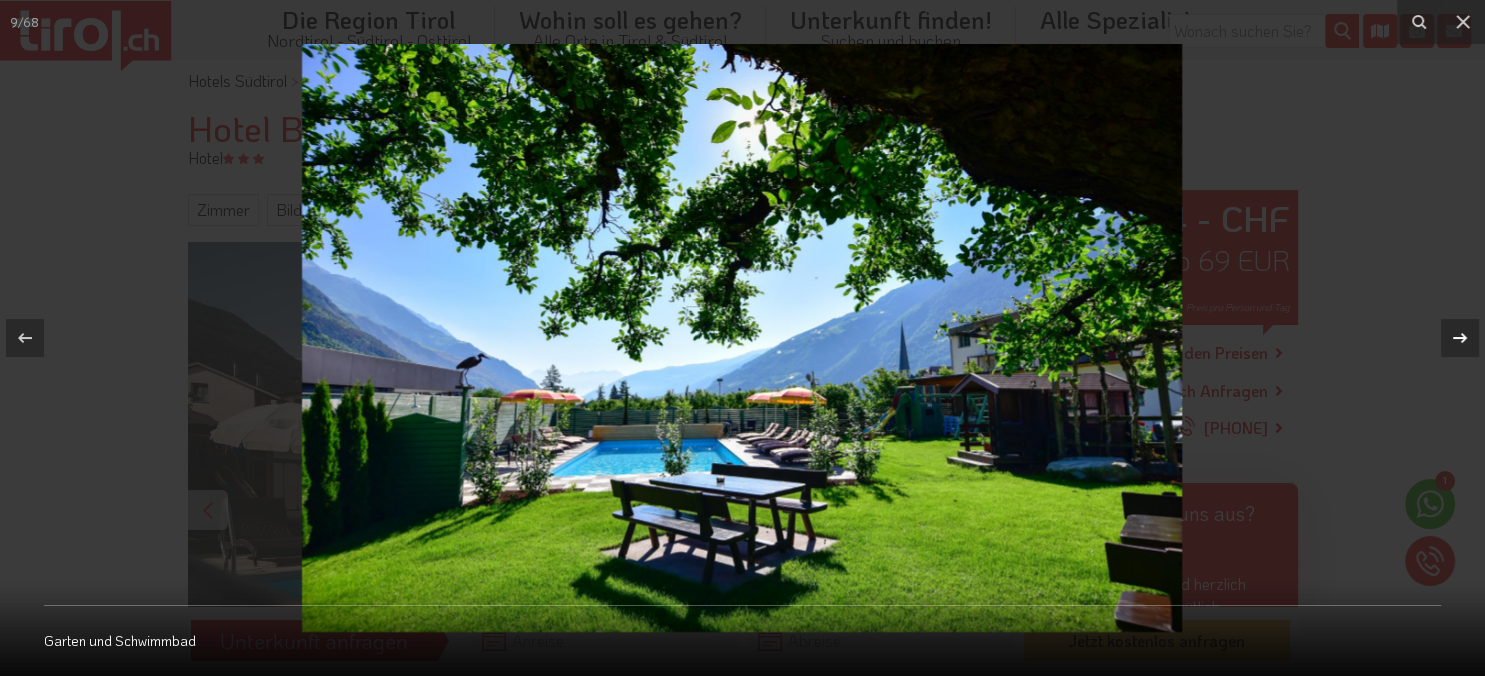 click 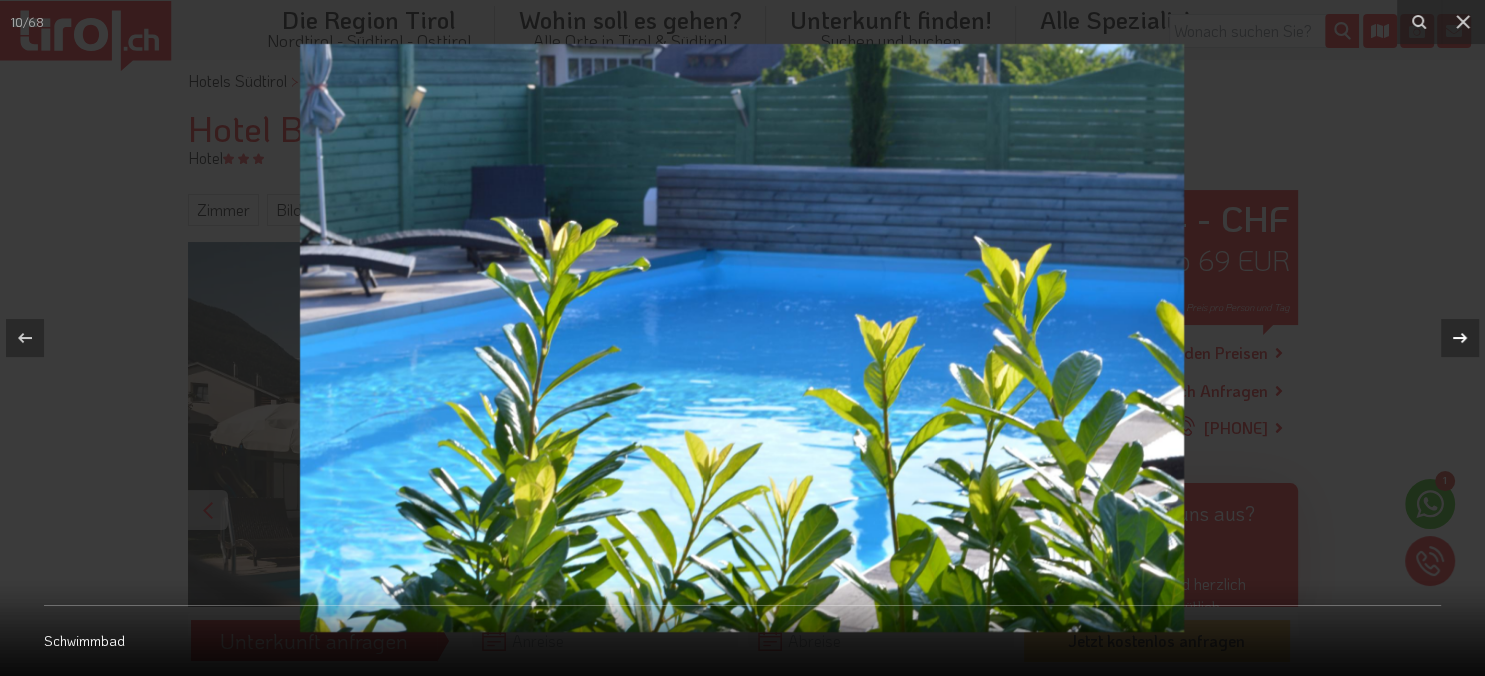 click 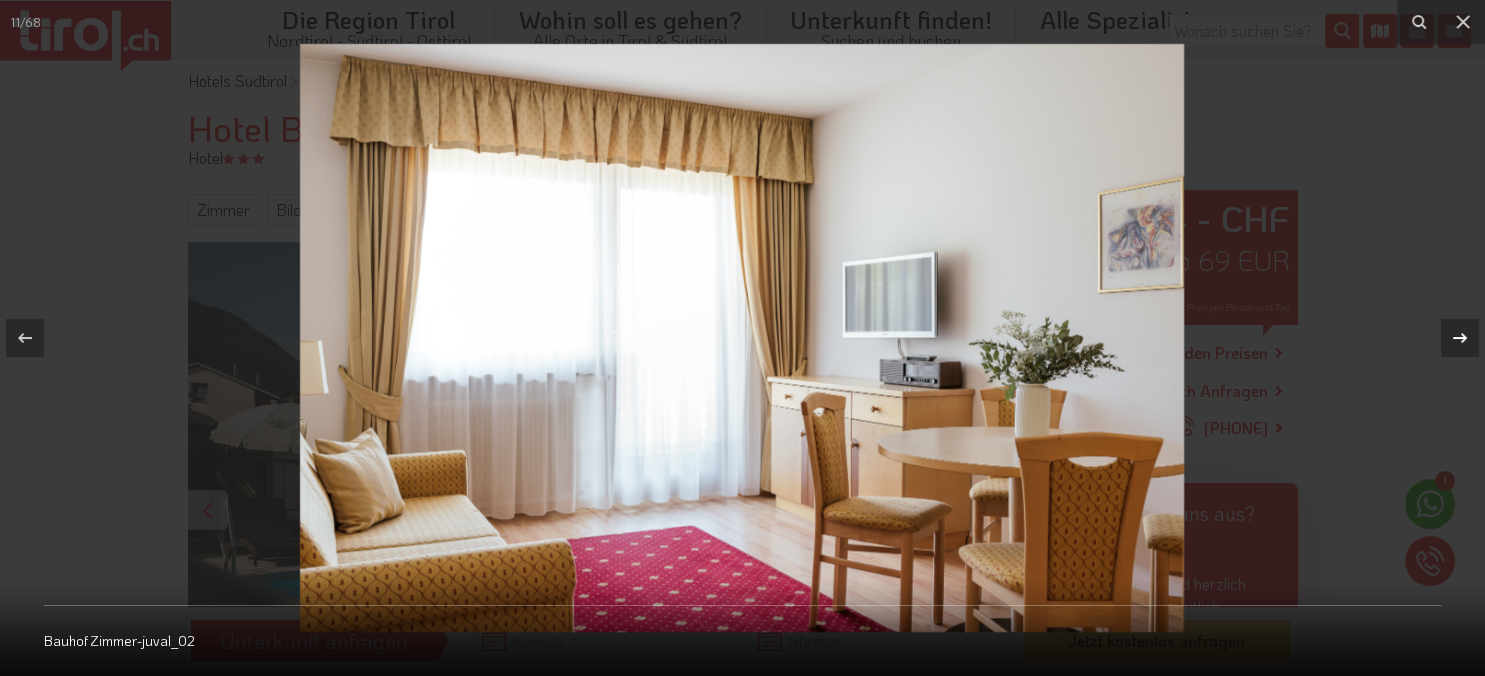 click 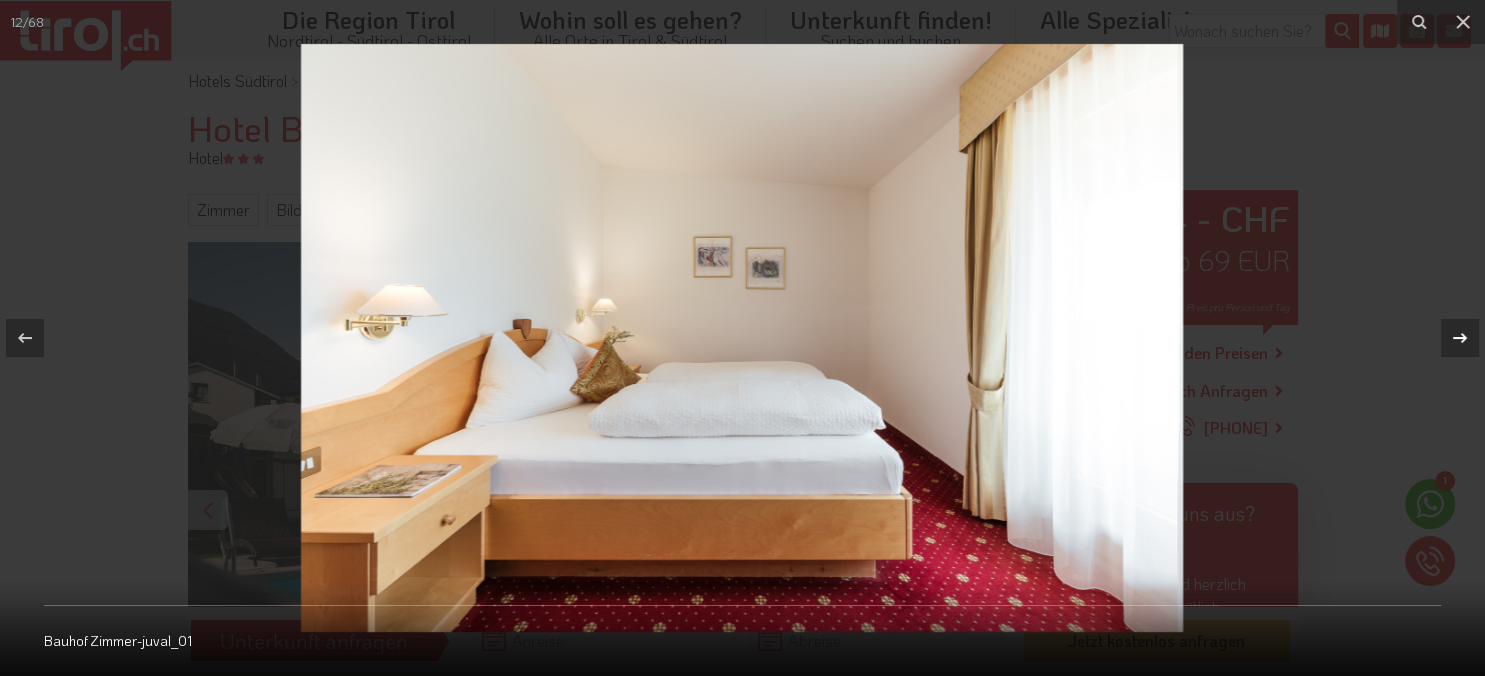 click 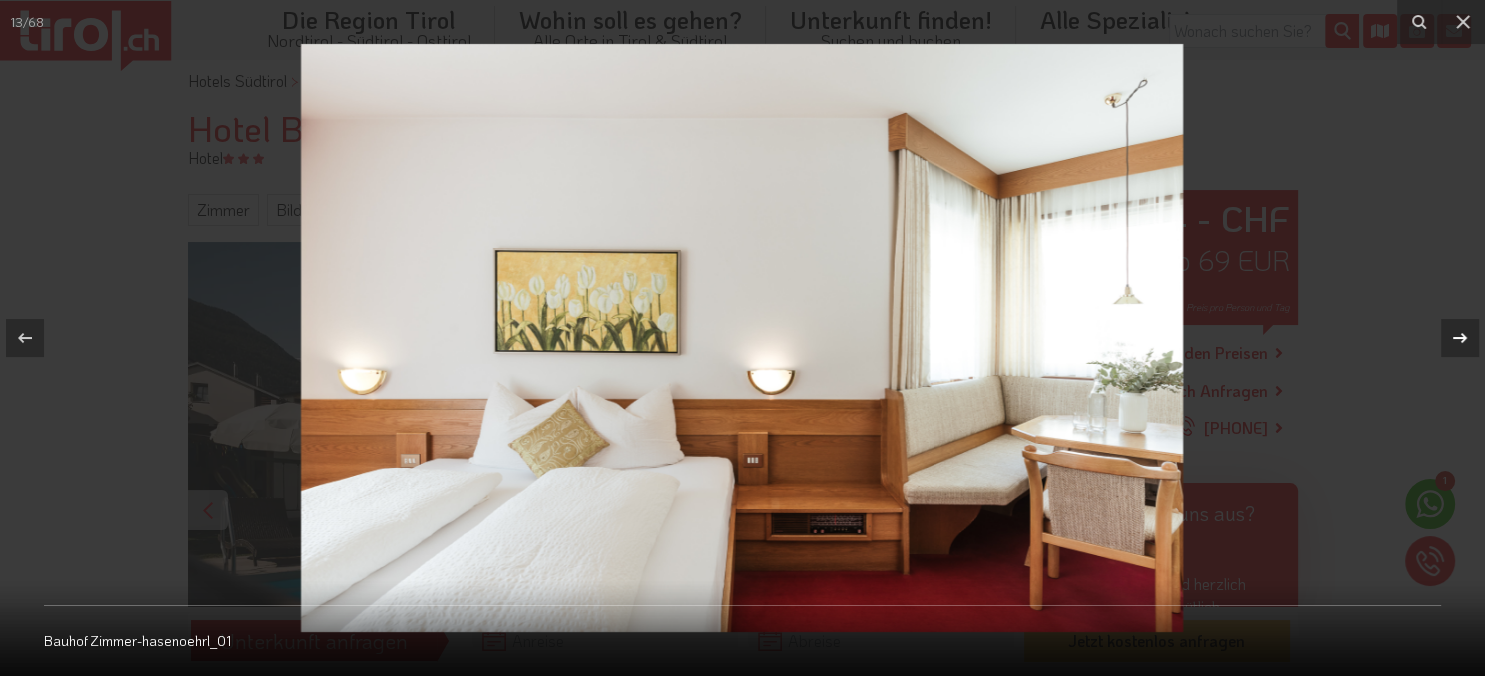 click 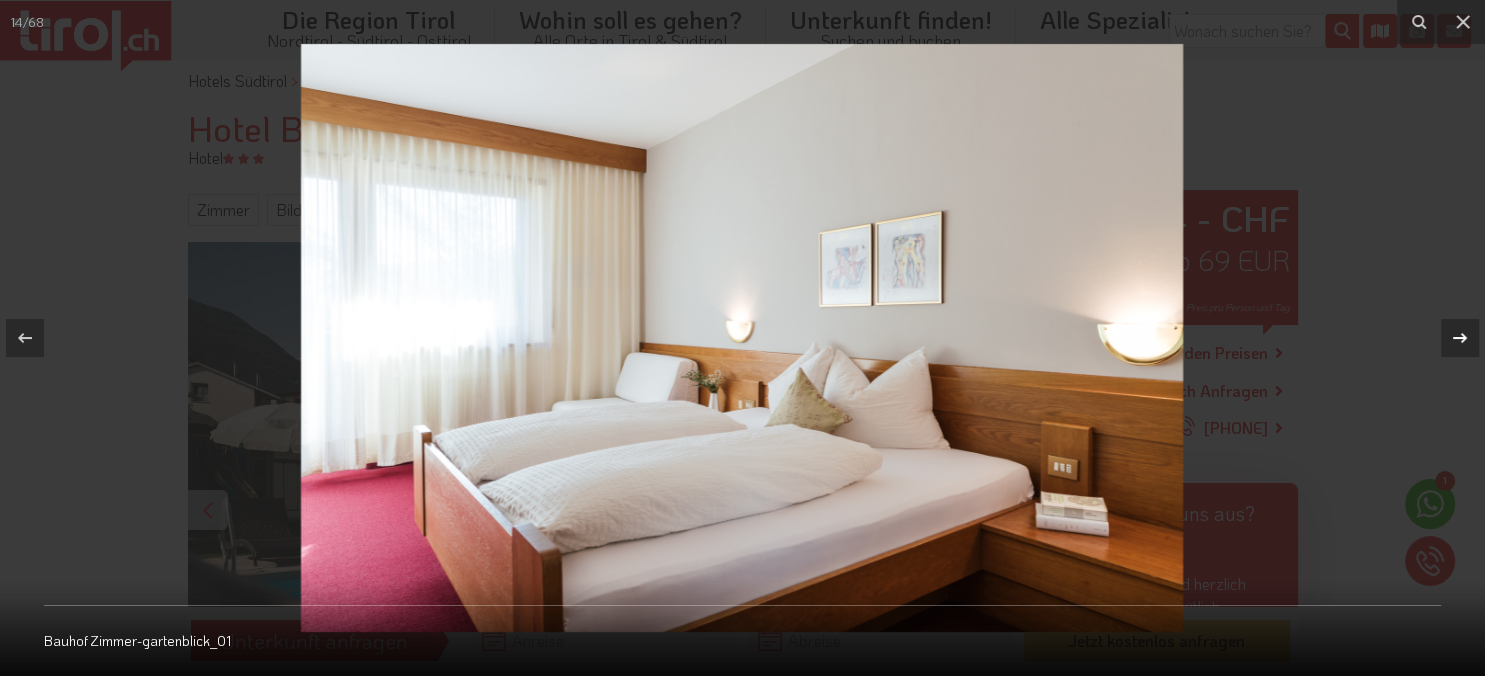 click 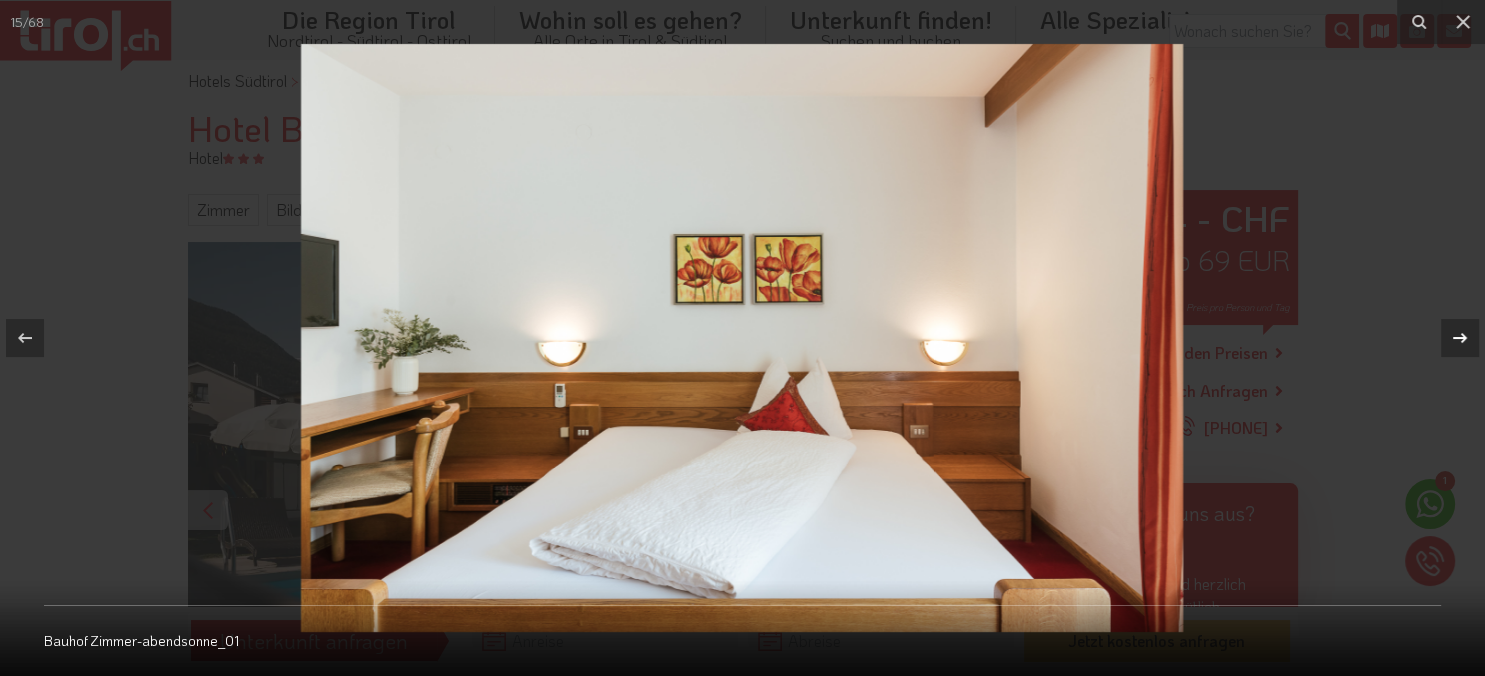 click 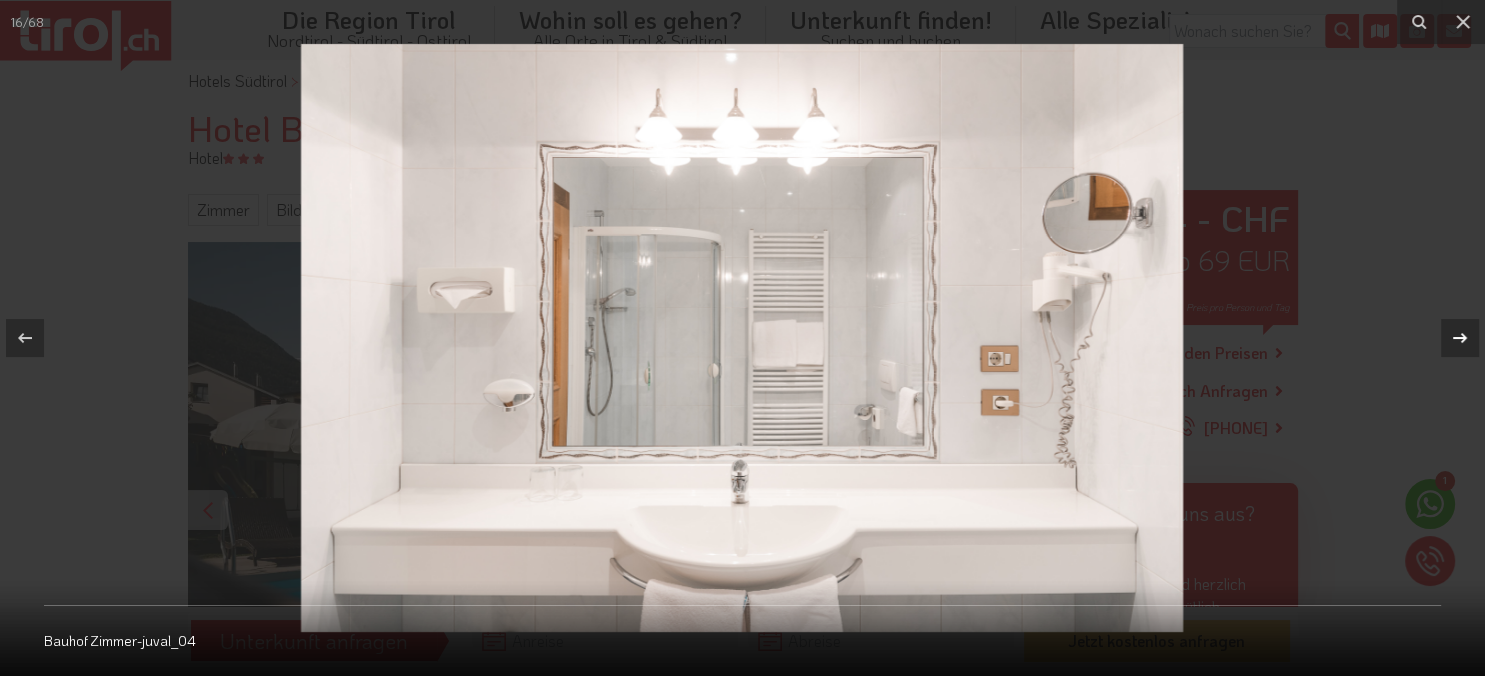 click 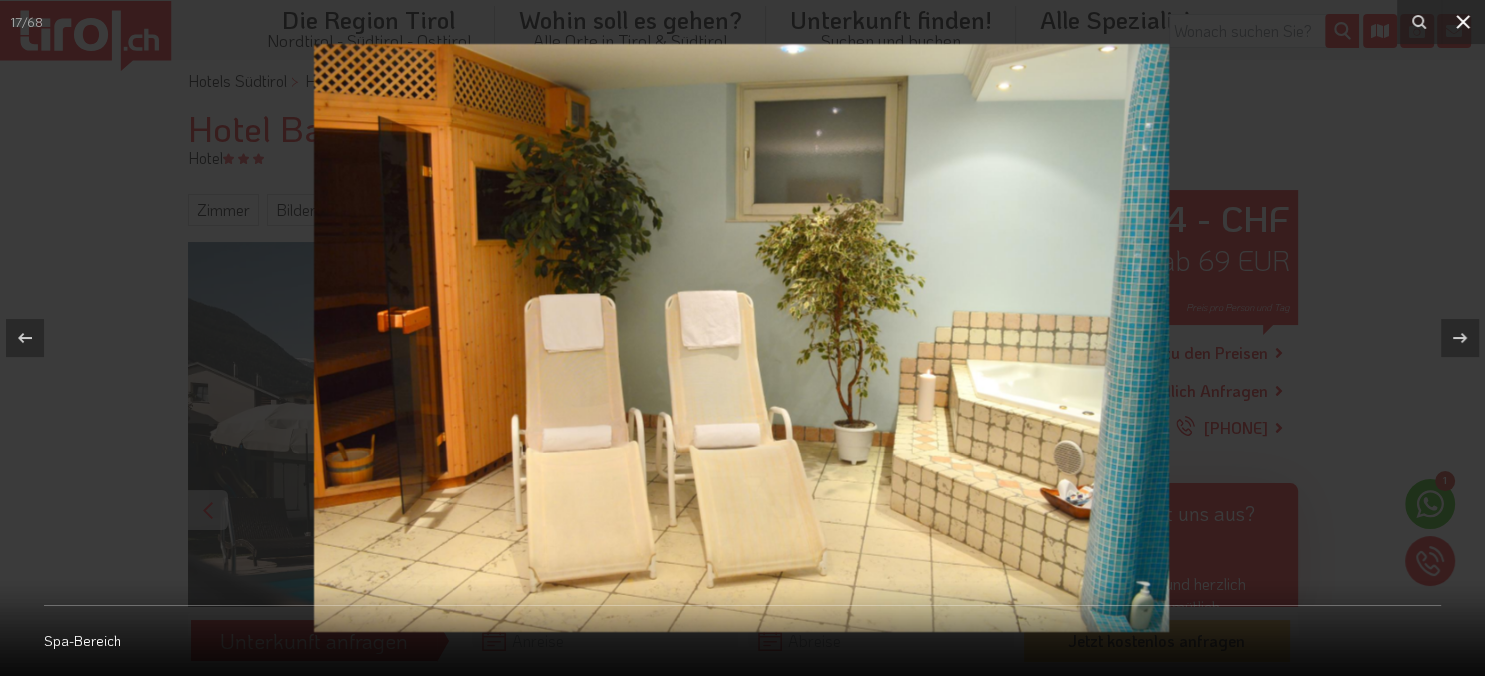 click 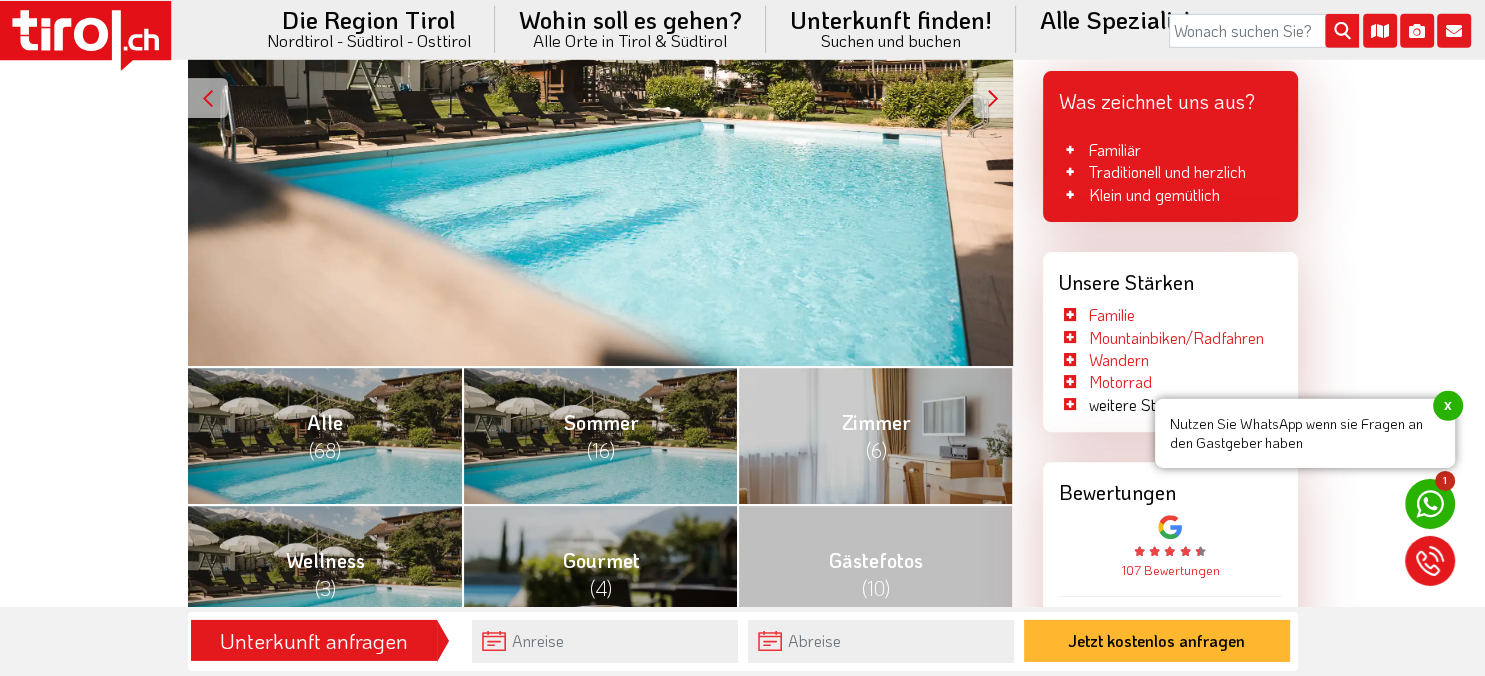 scroll, scrollTop: 593, scrollLeft: 0, axis: vertical 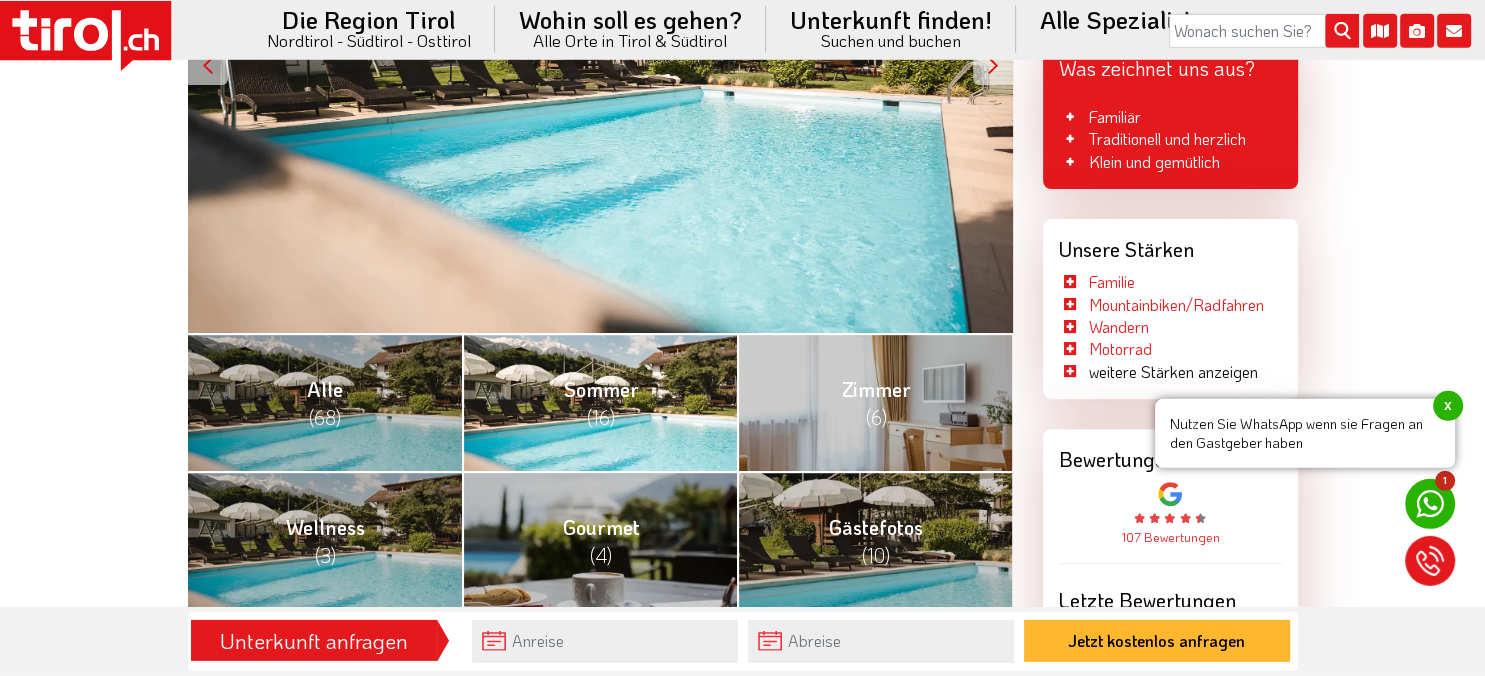 click on "Sommer   (16)" at bounding box center (599, 402) 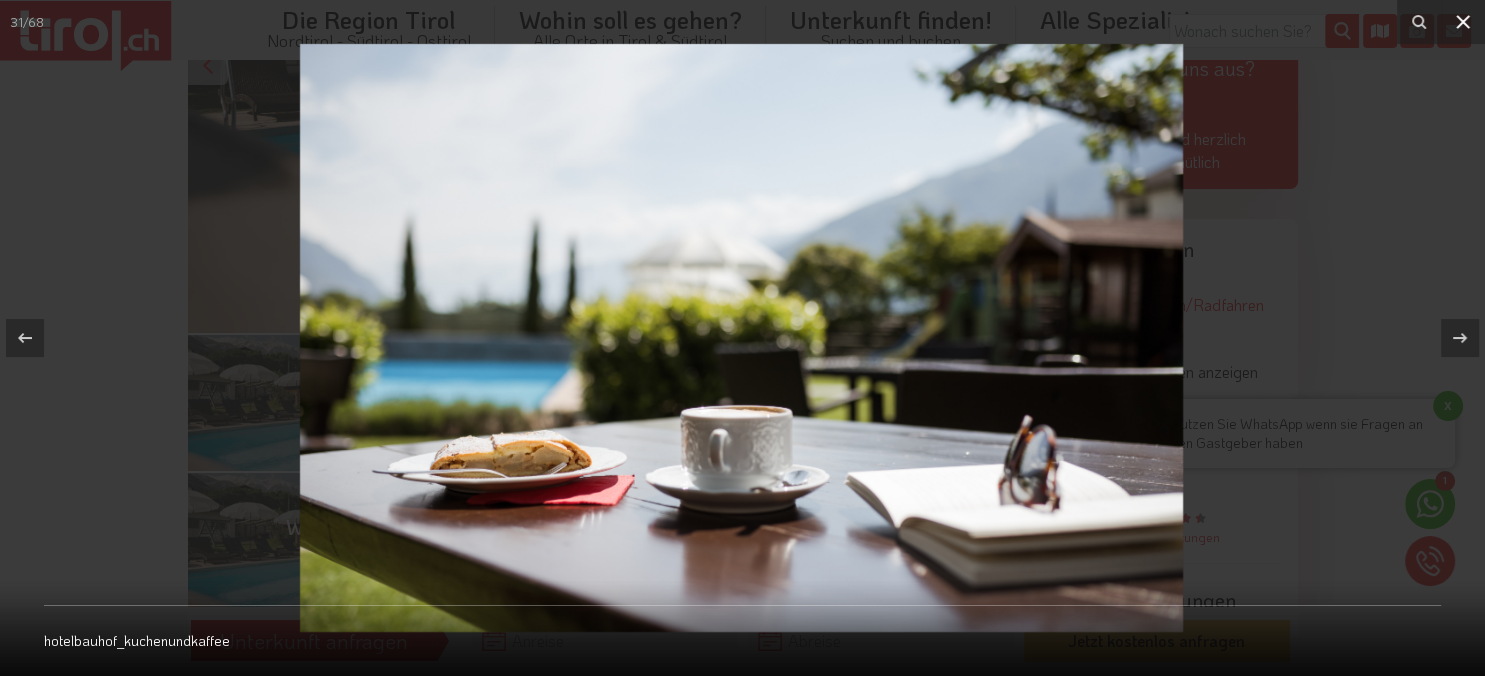 click 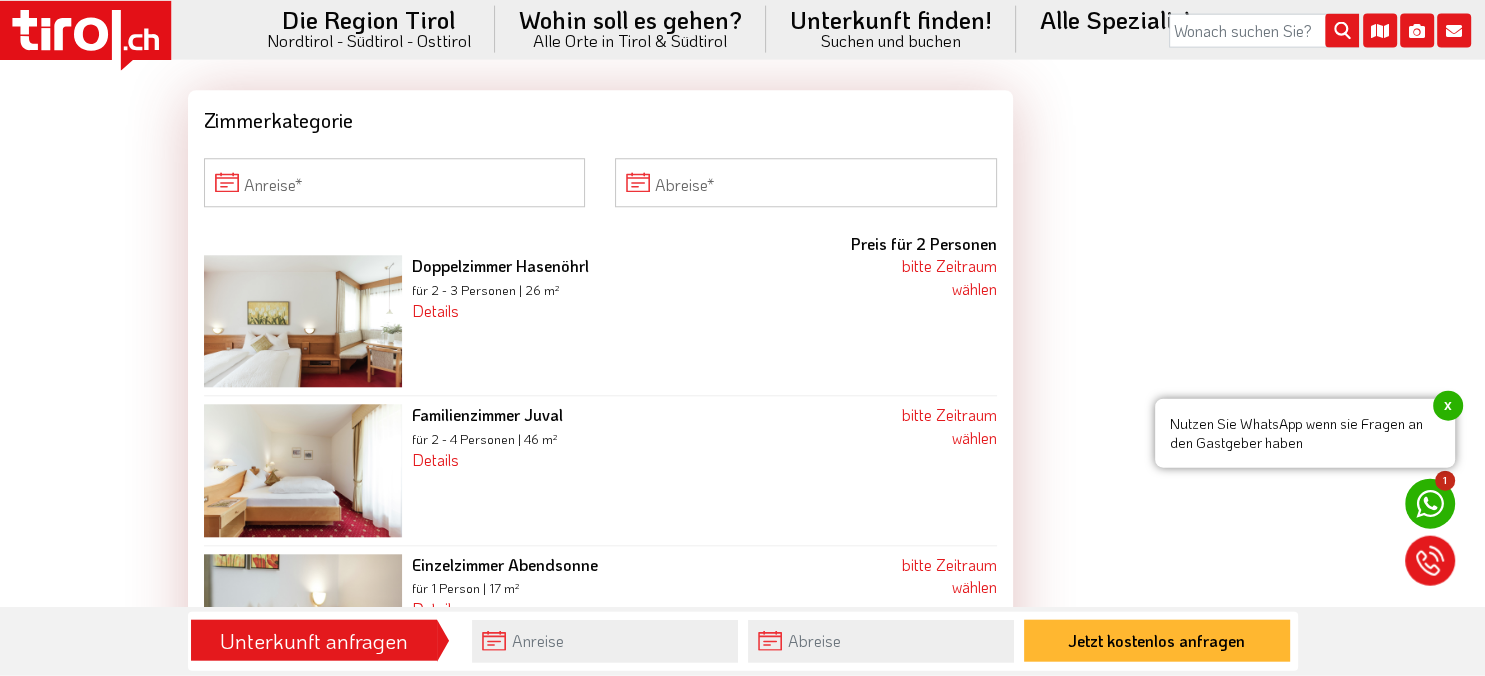 scroll, scrollTop: 1793, scrollLeft: 0, axis: vertical 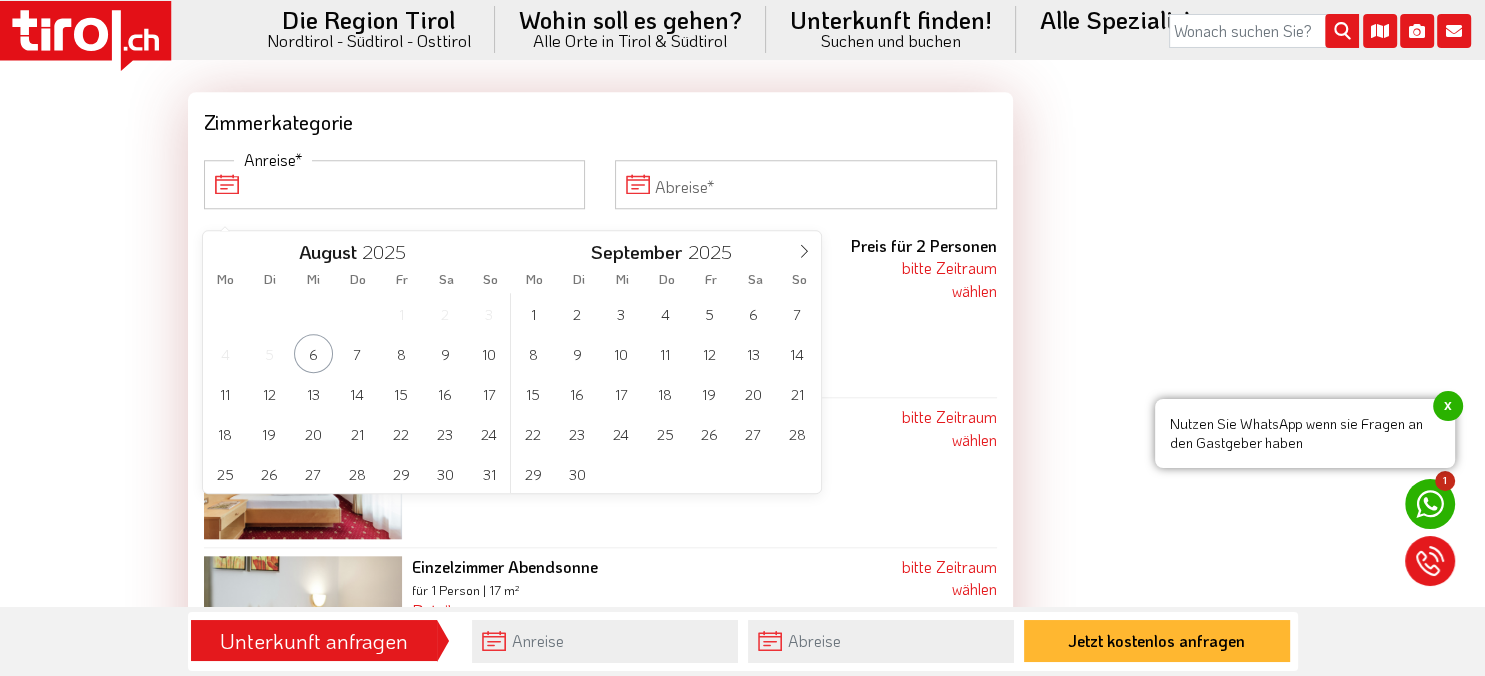click on "Anreise" at bounding box center [395, 184] 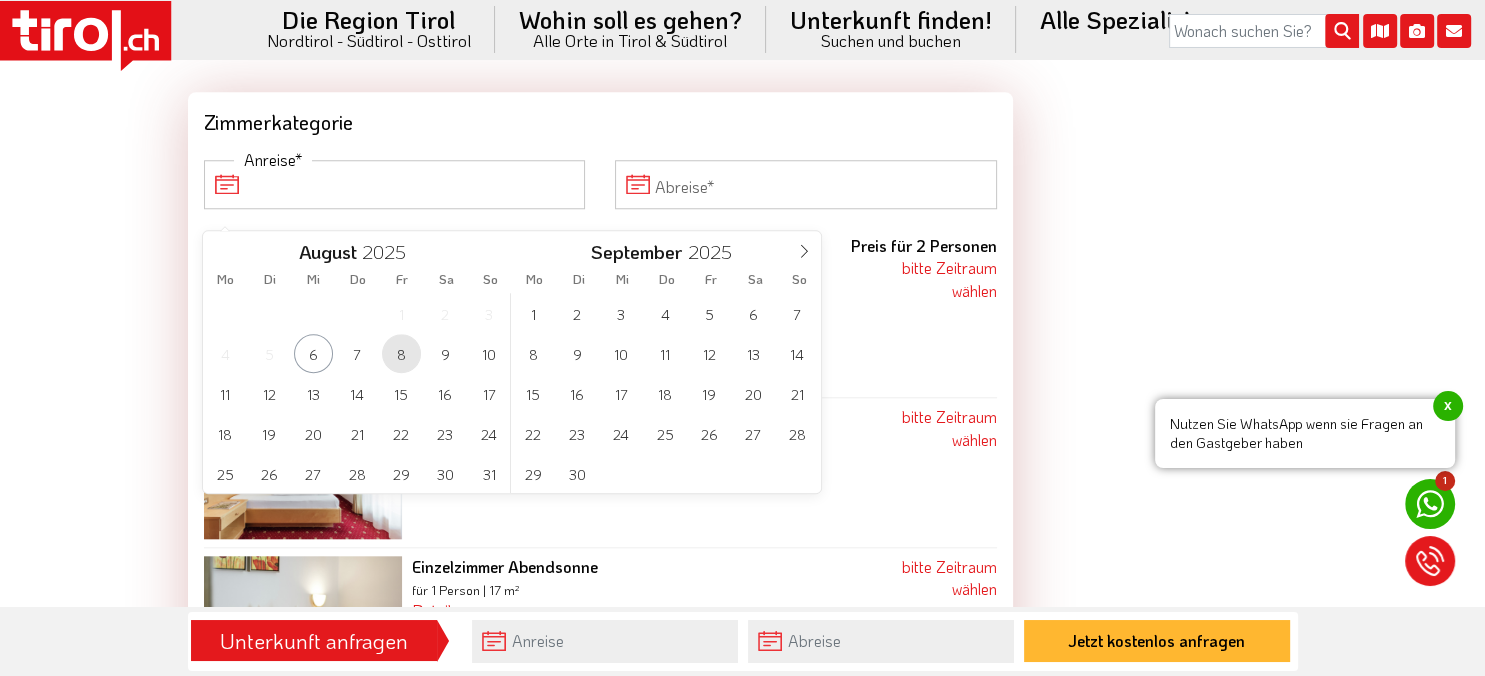 click on "8" at bounding box center (401, 353) 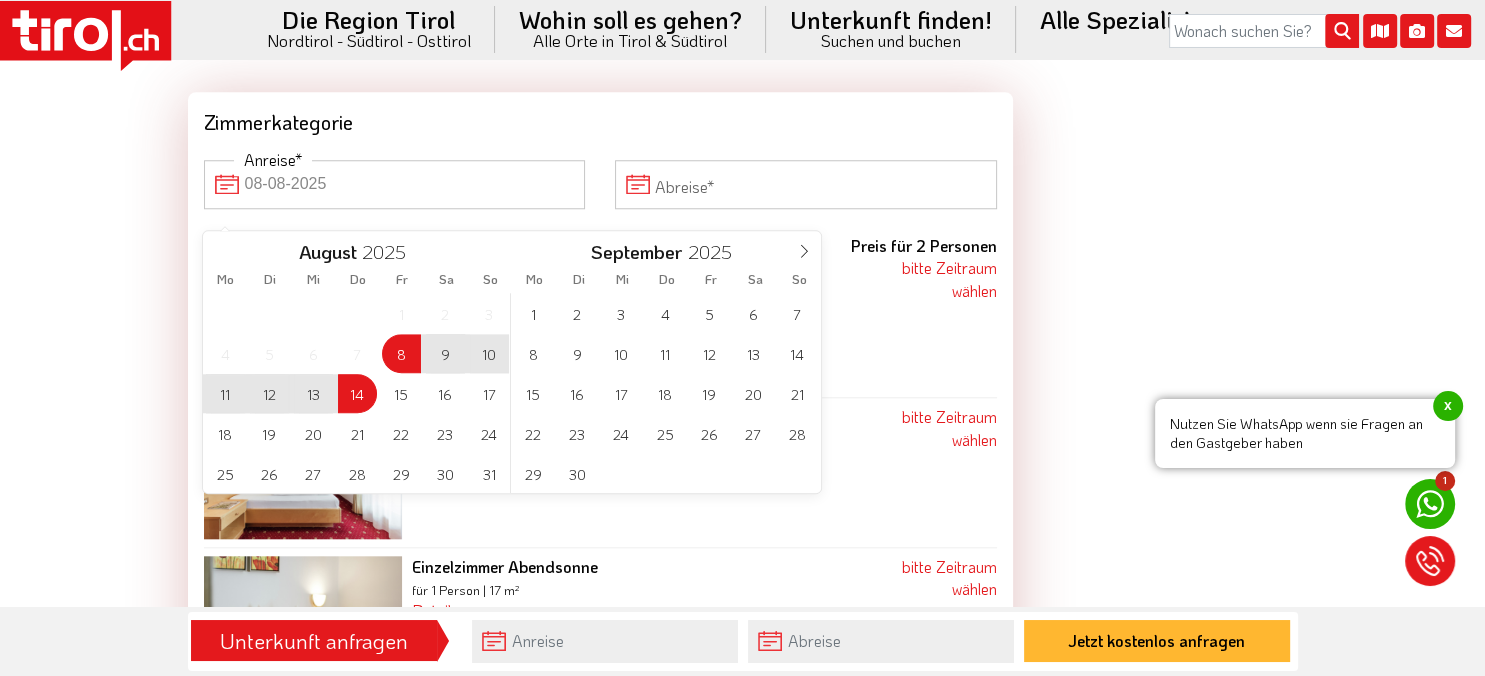 click on "14" at bounding box center [357, 393] 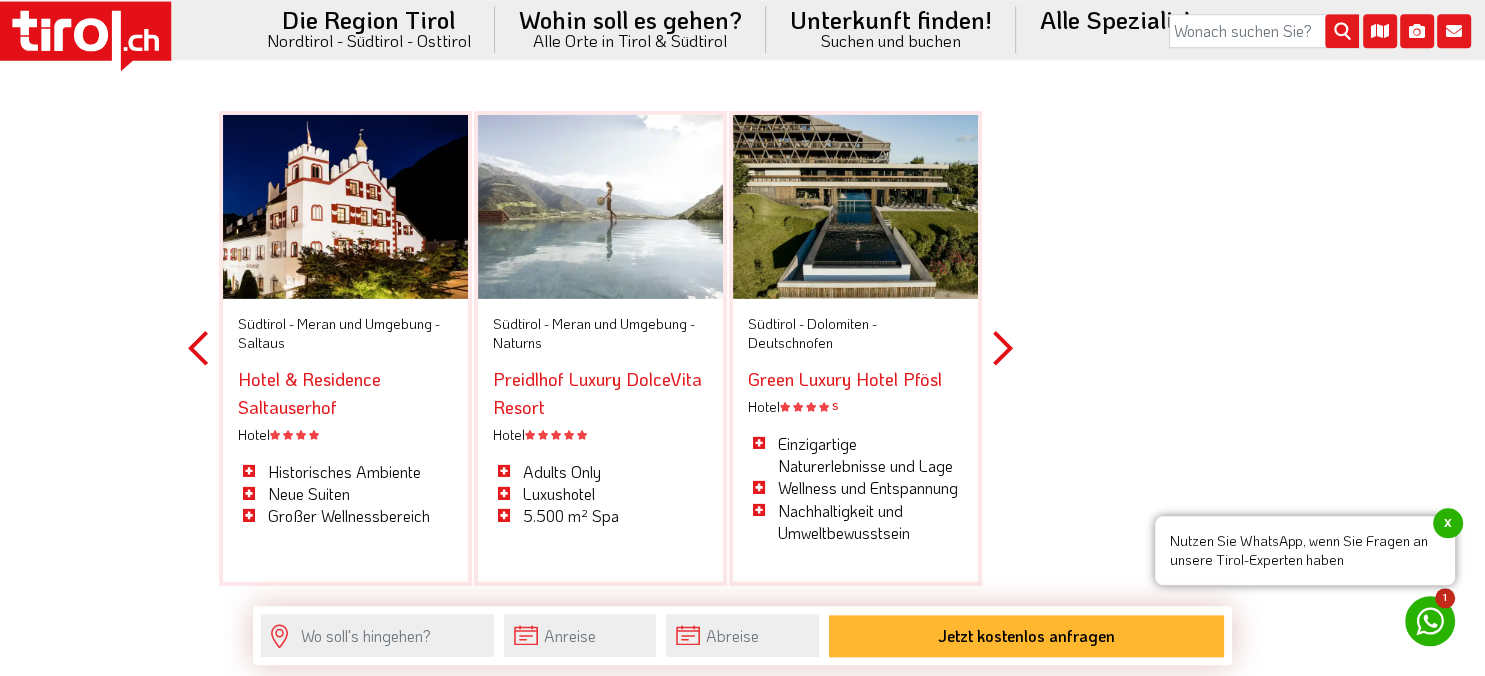 scroll, scrollTop: 6007, scrollLeft: 0, axis: vertical 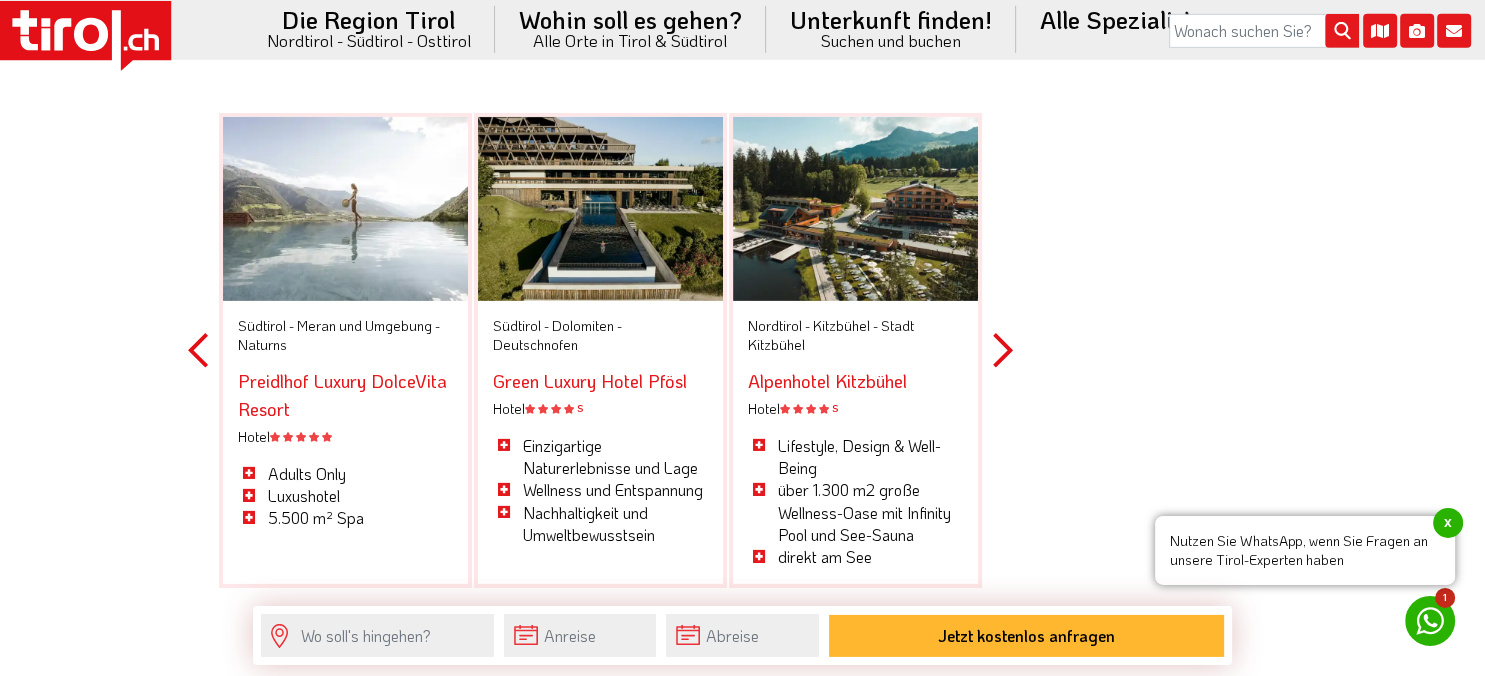 click on "Next" at bounding box center [1003, 350] 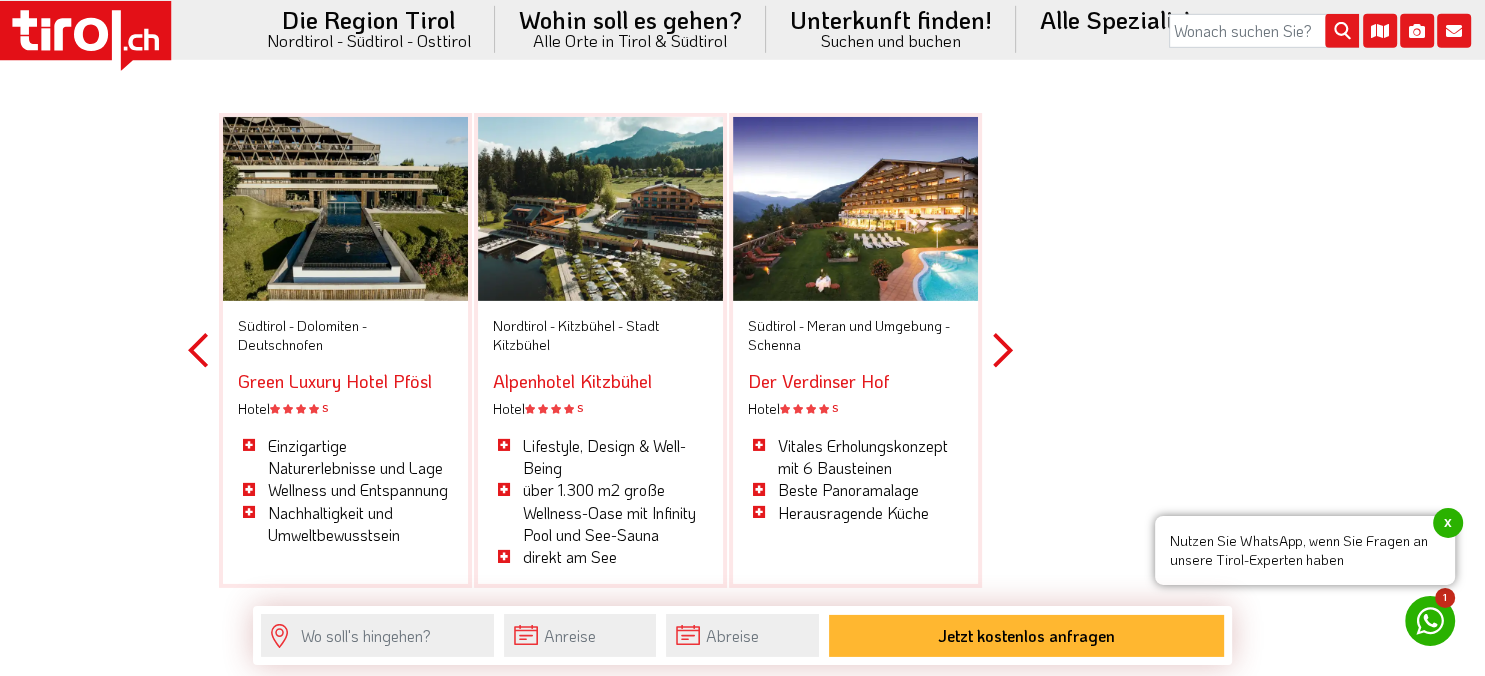 click on "Next" at bounding box center [1003, 350] 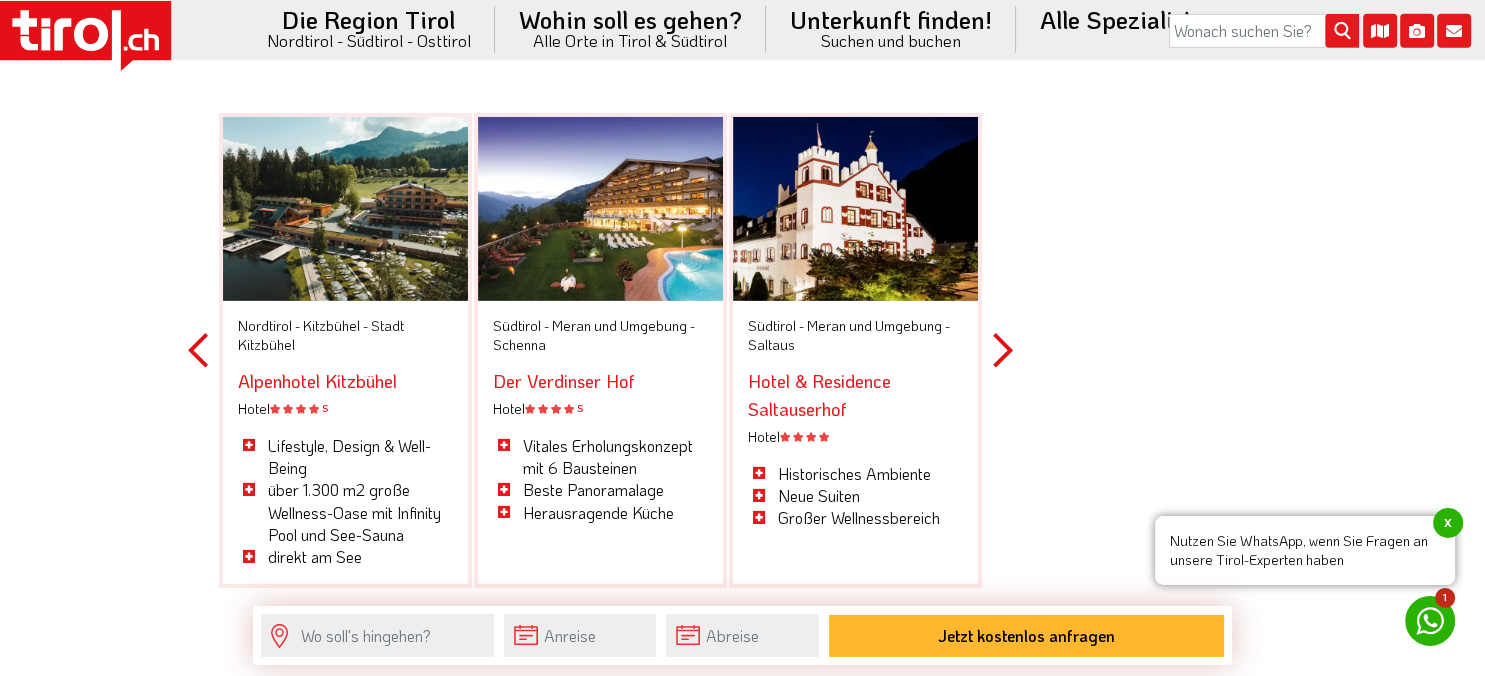 click on "Next" at bounding box center [1003, 350] 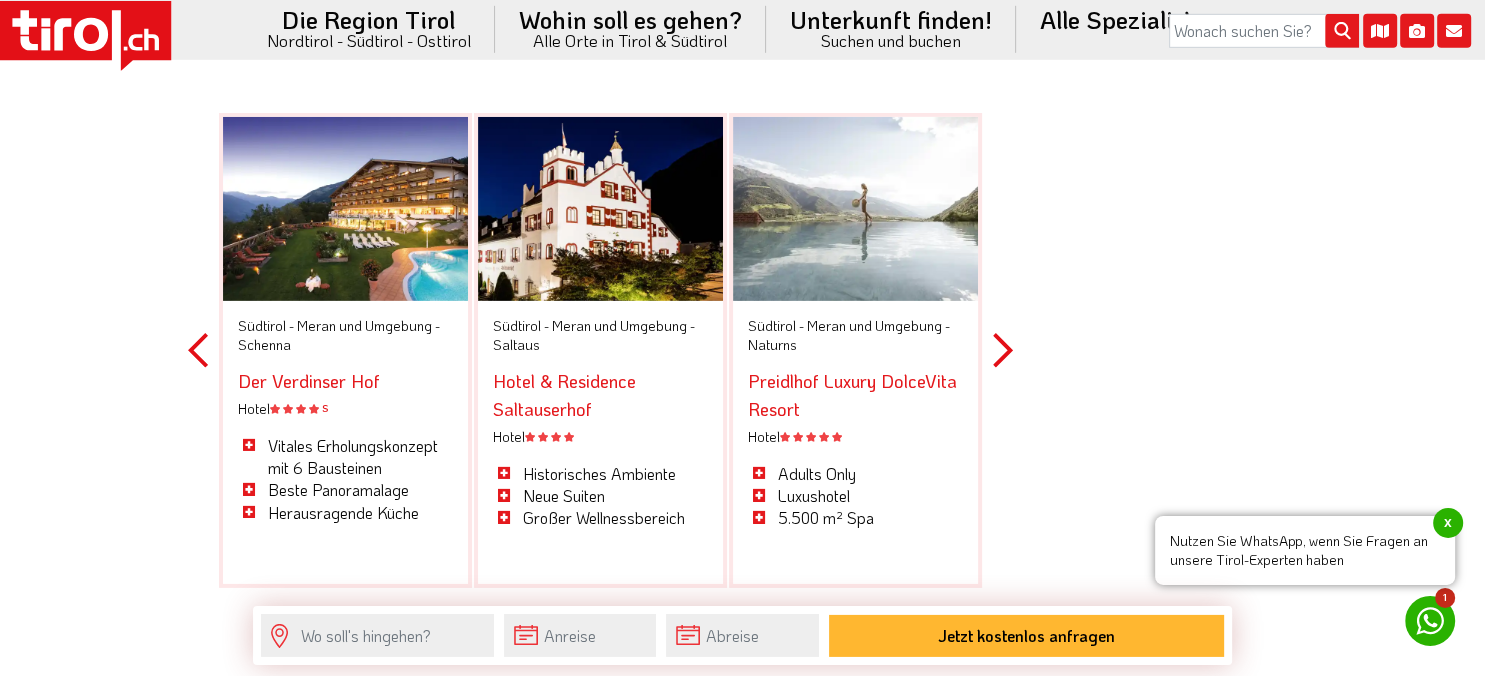 click on "Next" at bounding box center [1003, 350] 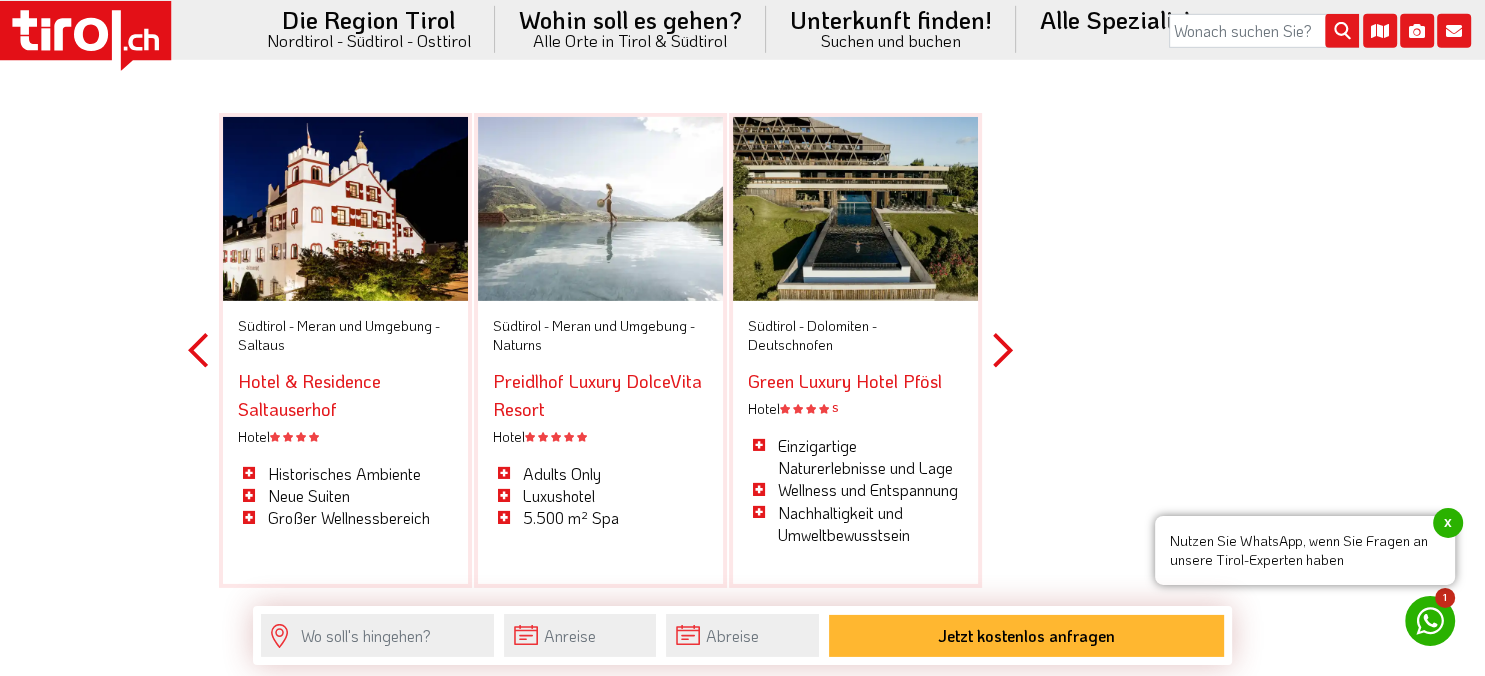 click on "Next" at bounding box center (1003, 350) 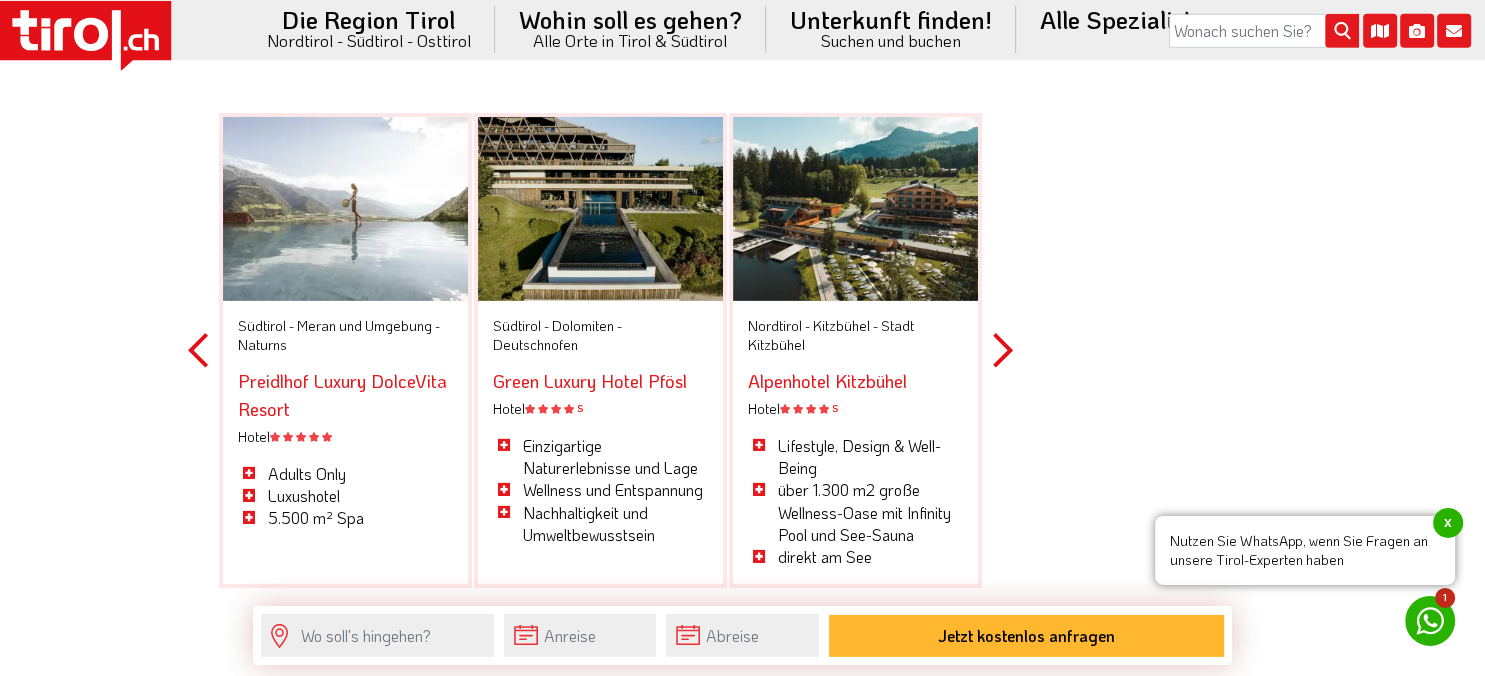 click on "Next" at bounding box center (1003, 350) 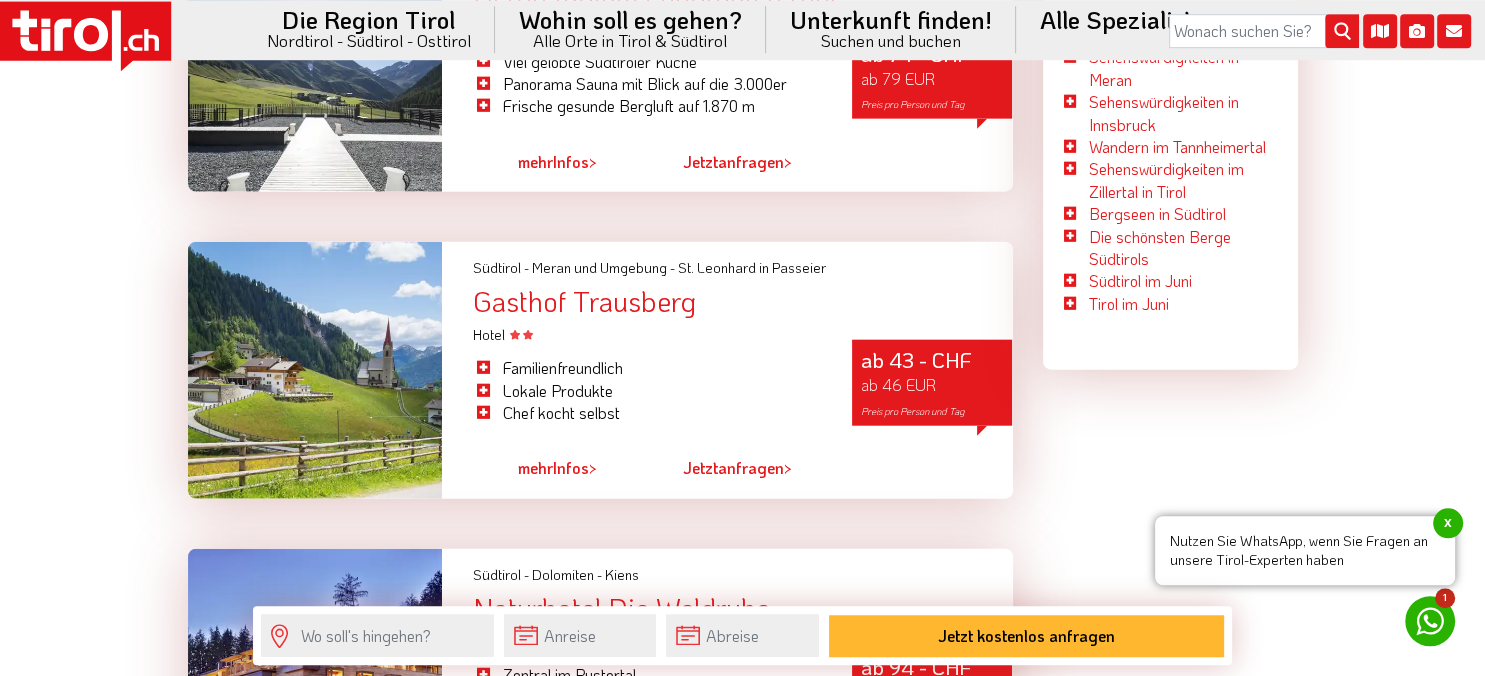 scroll, scrollTop: 4616, scrollLeft: 0, axis: vertical 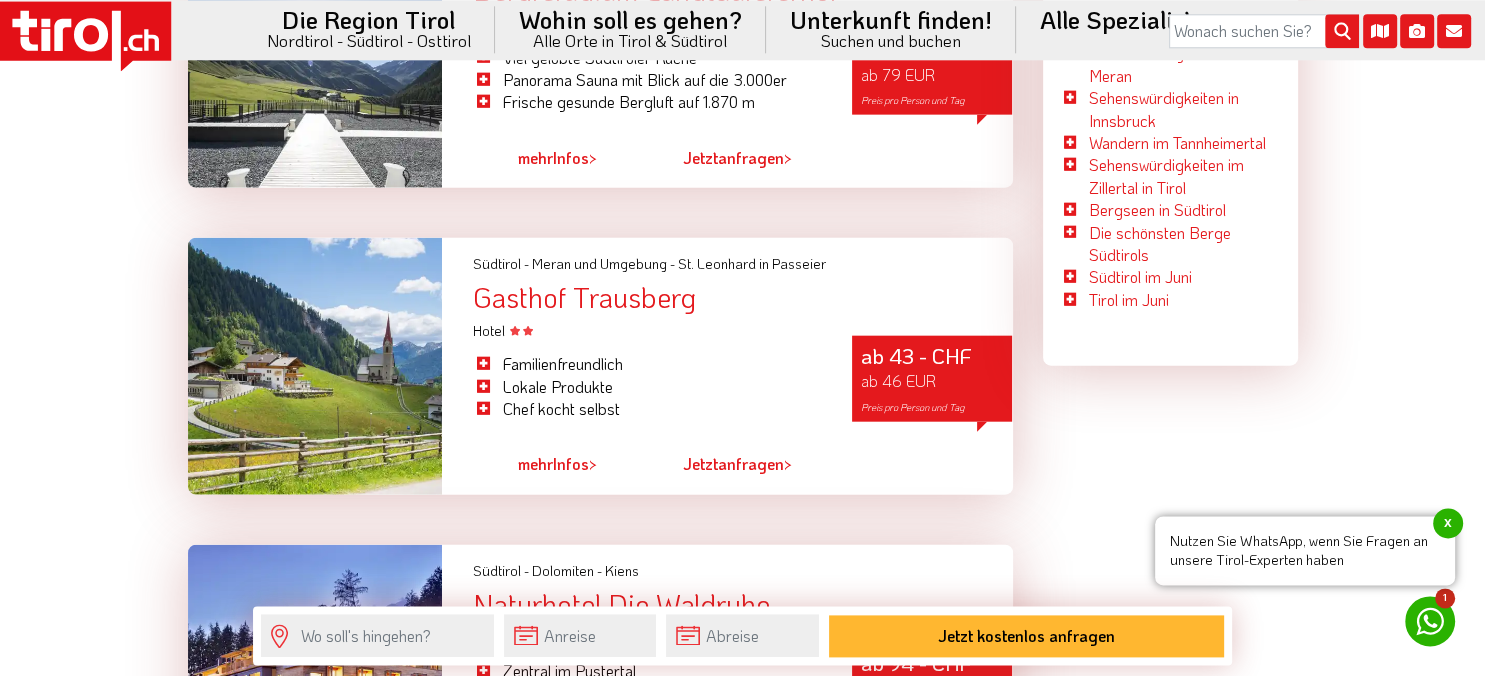 click on "mehr  Infos  >" at bounding box center (557, 464) 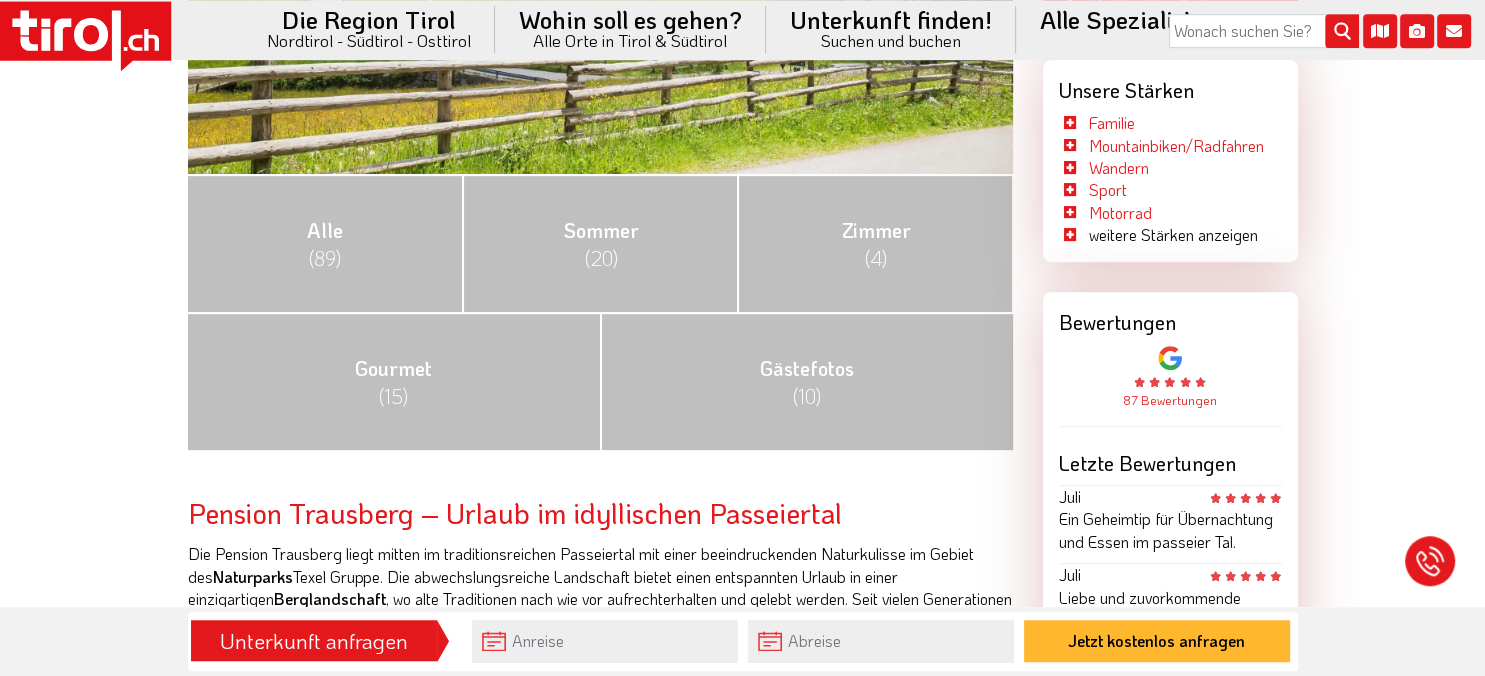 scroll, scrollTop: 0, scrollLeft: 0, axis: both 